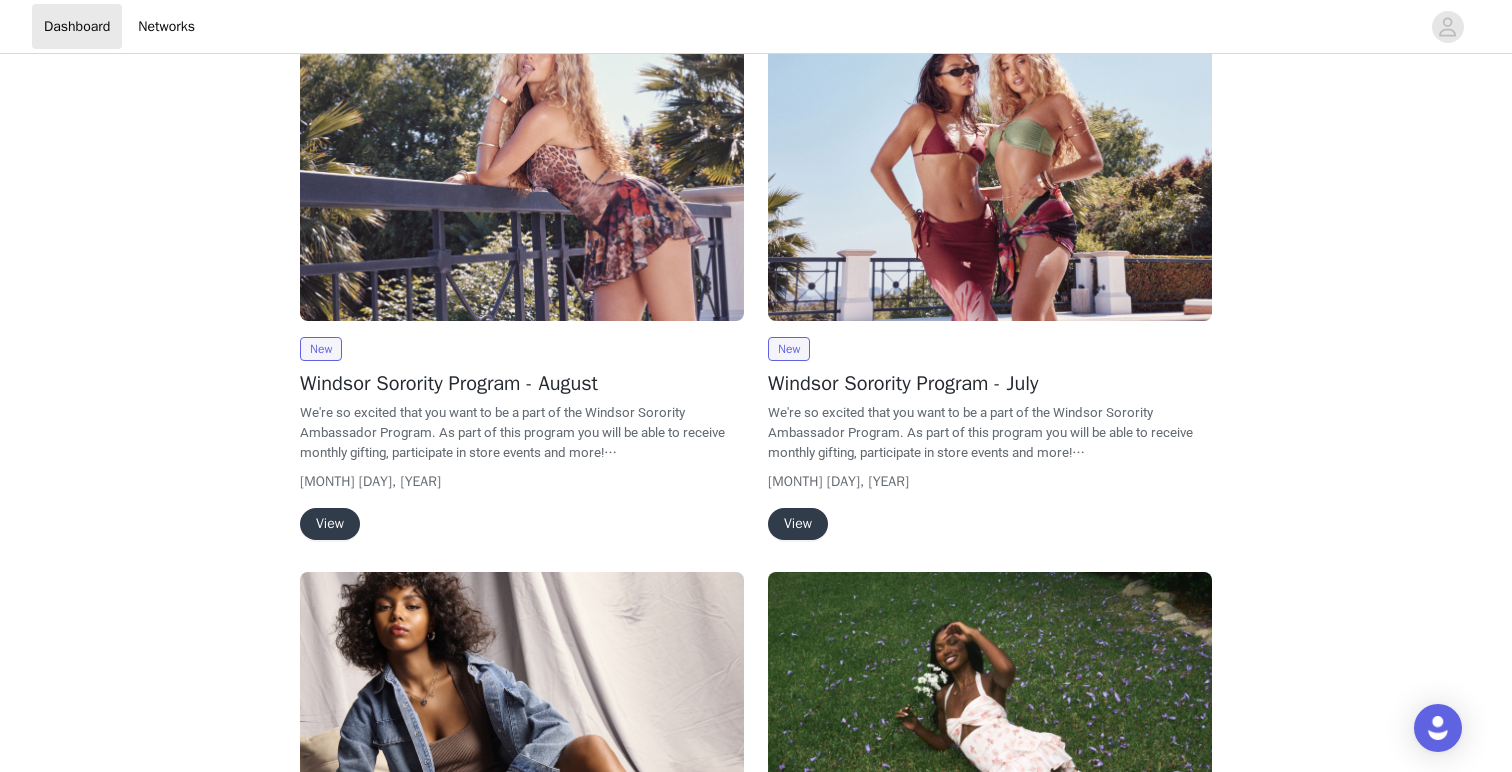 scroll, scrollTop: 91, scrollLeft: 0, axis: vertical 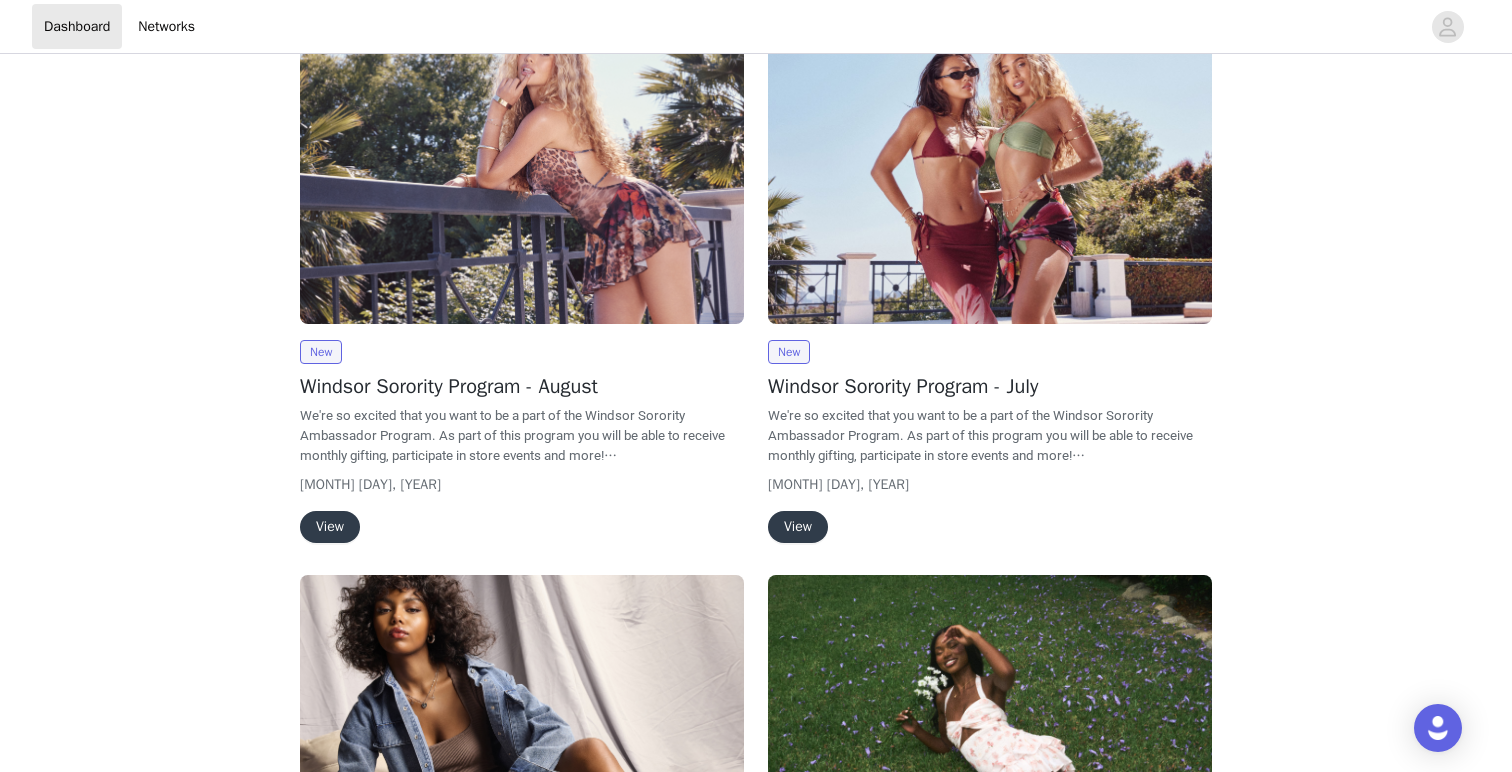 click on "View" at bounding box center [330, 527] 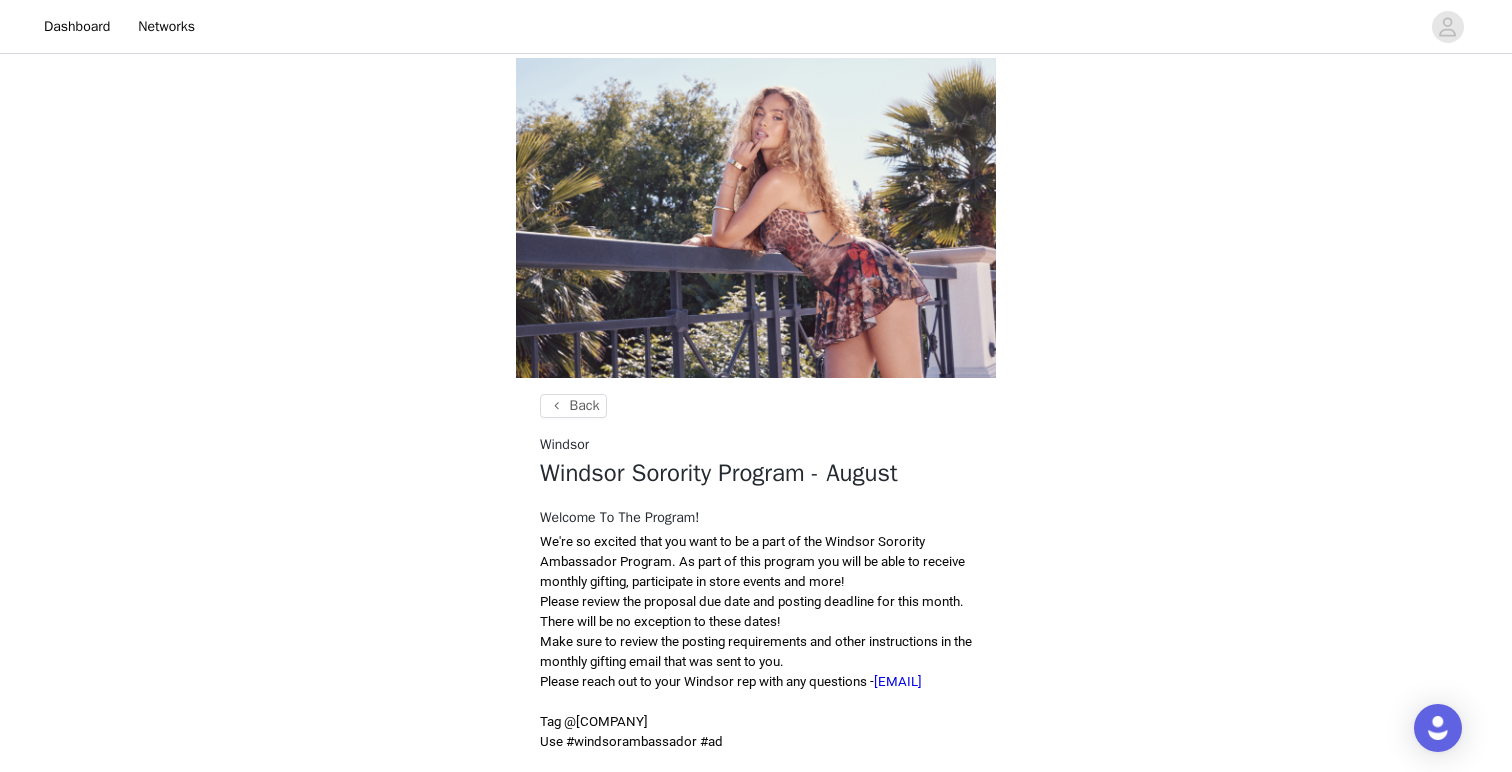 scroll, scrollTop: 91, scrollLeft: 0, axis: vertical 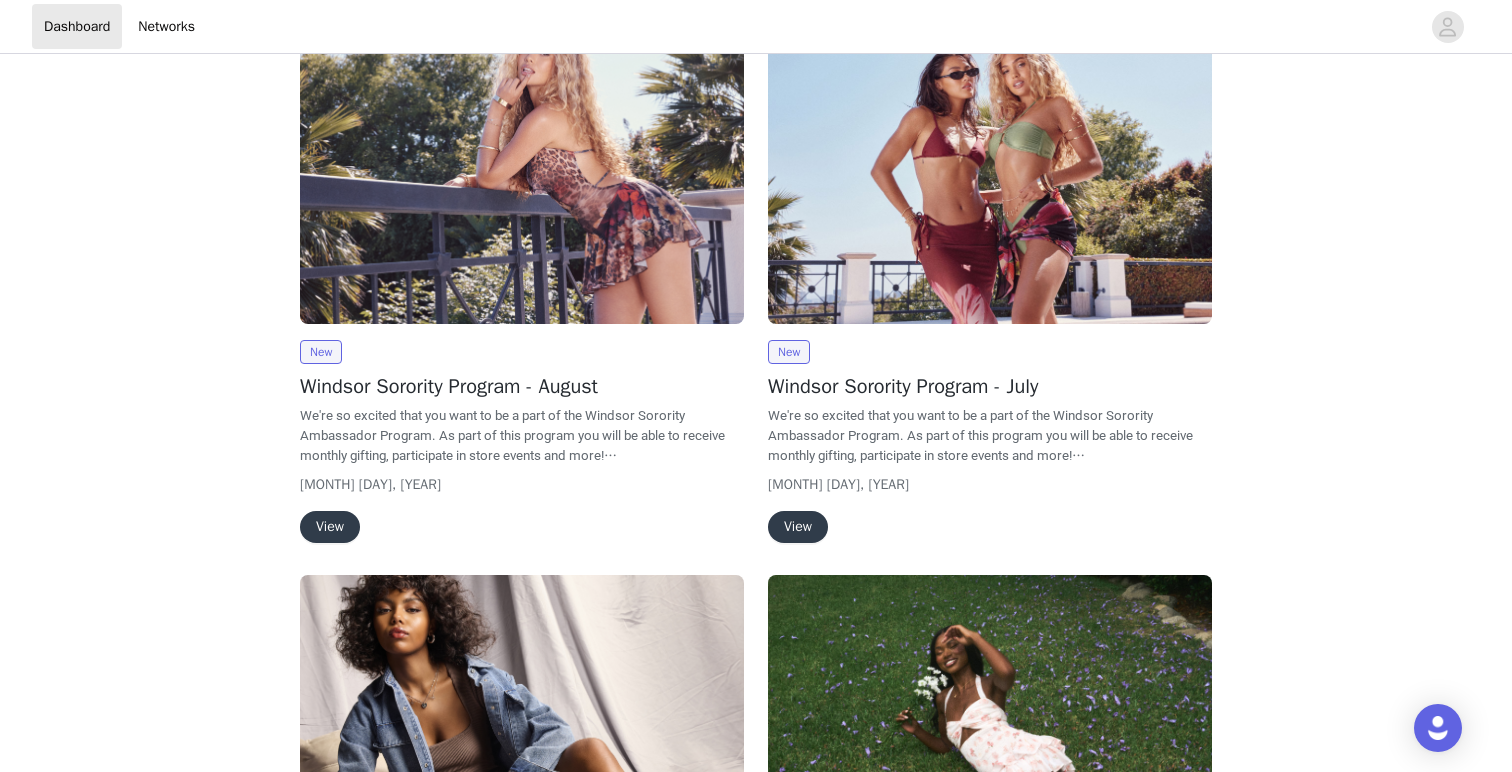 click on "View" at bounding box center (798, 527) 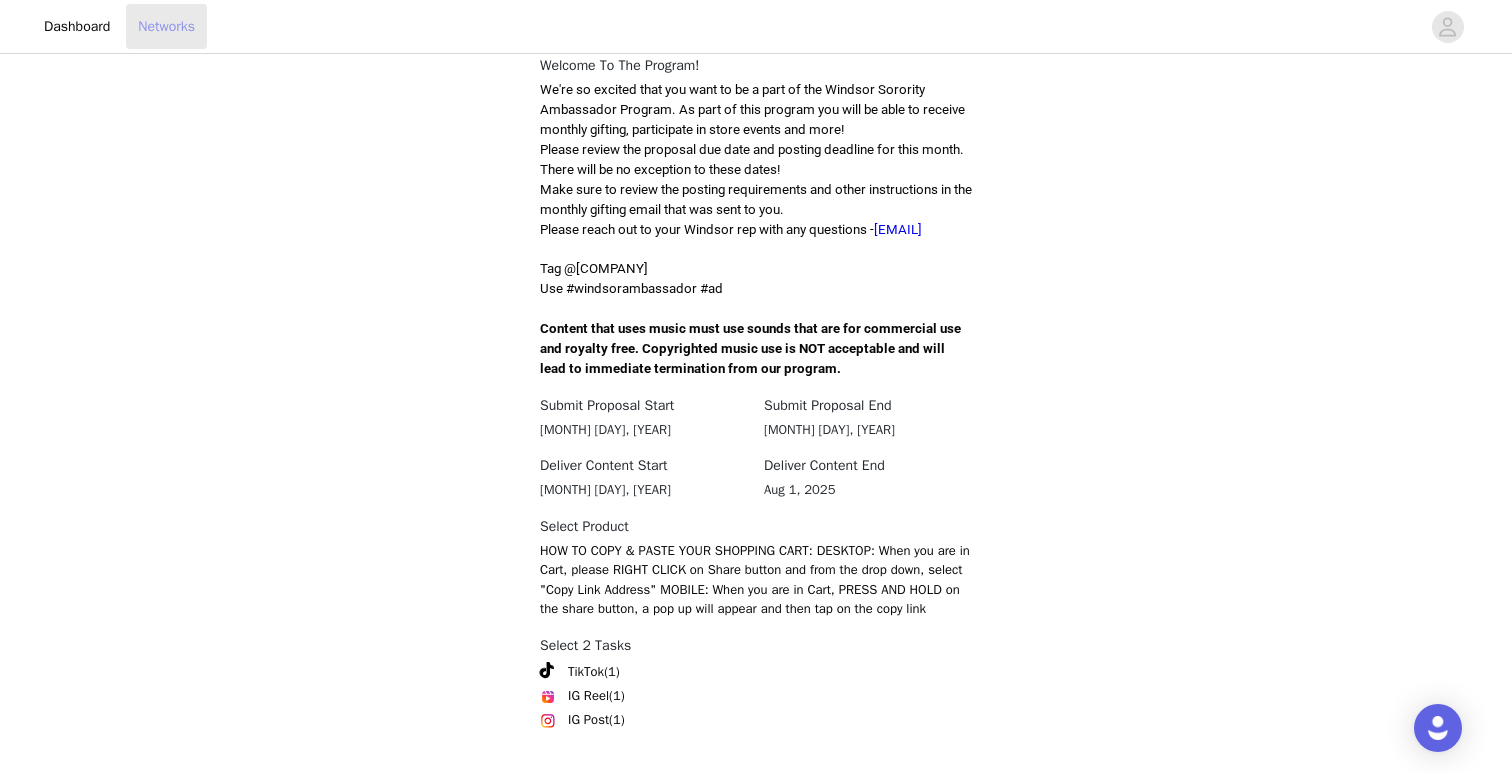 scroll, scrollTop: 91, scrollLeft: 0, axis: vertical 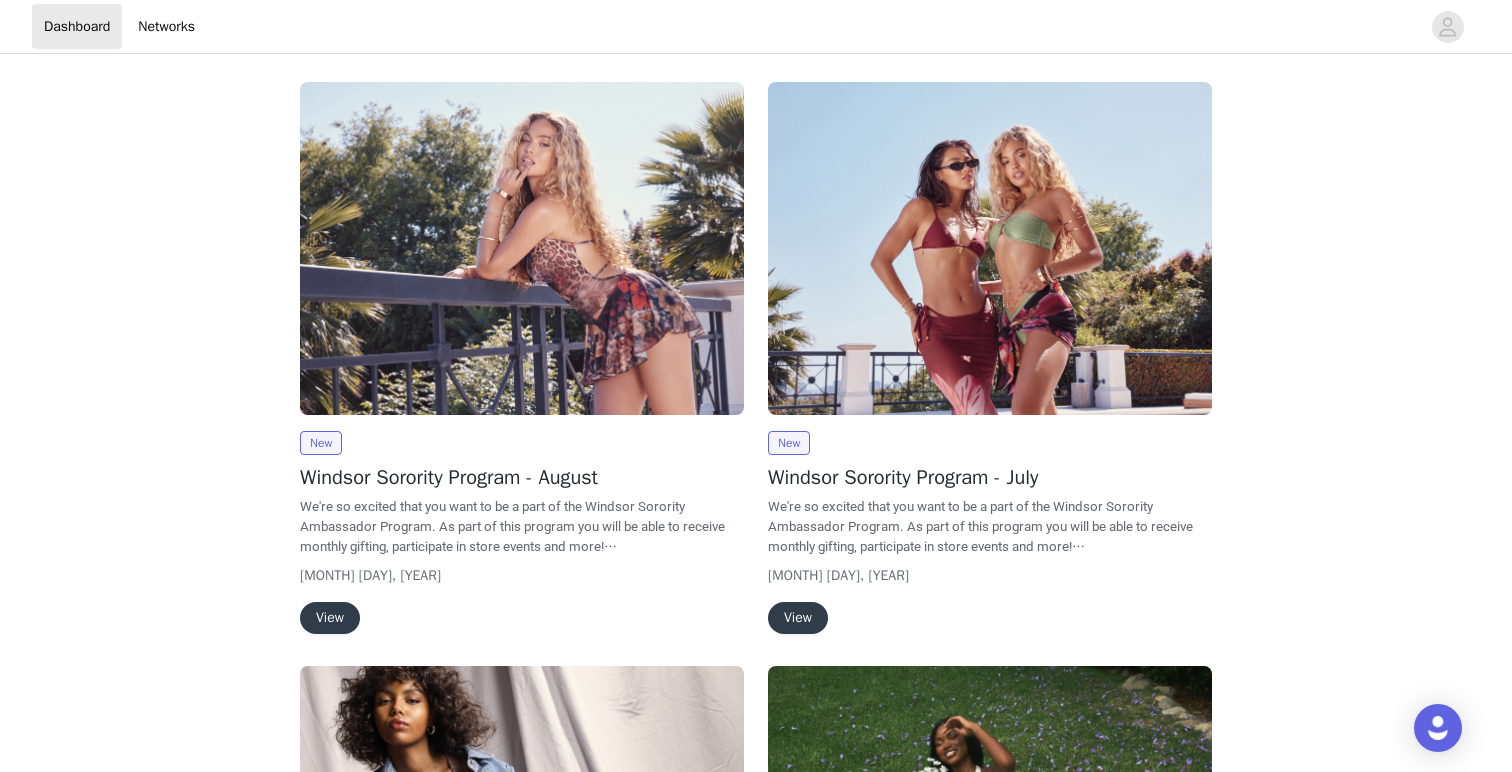 click on "View" at bounding box center (330, 618) 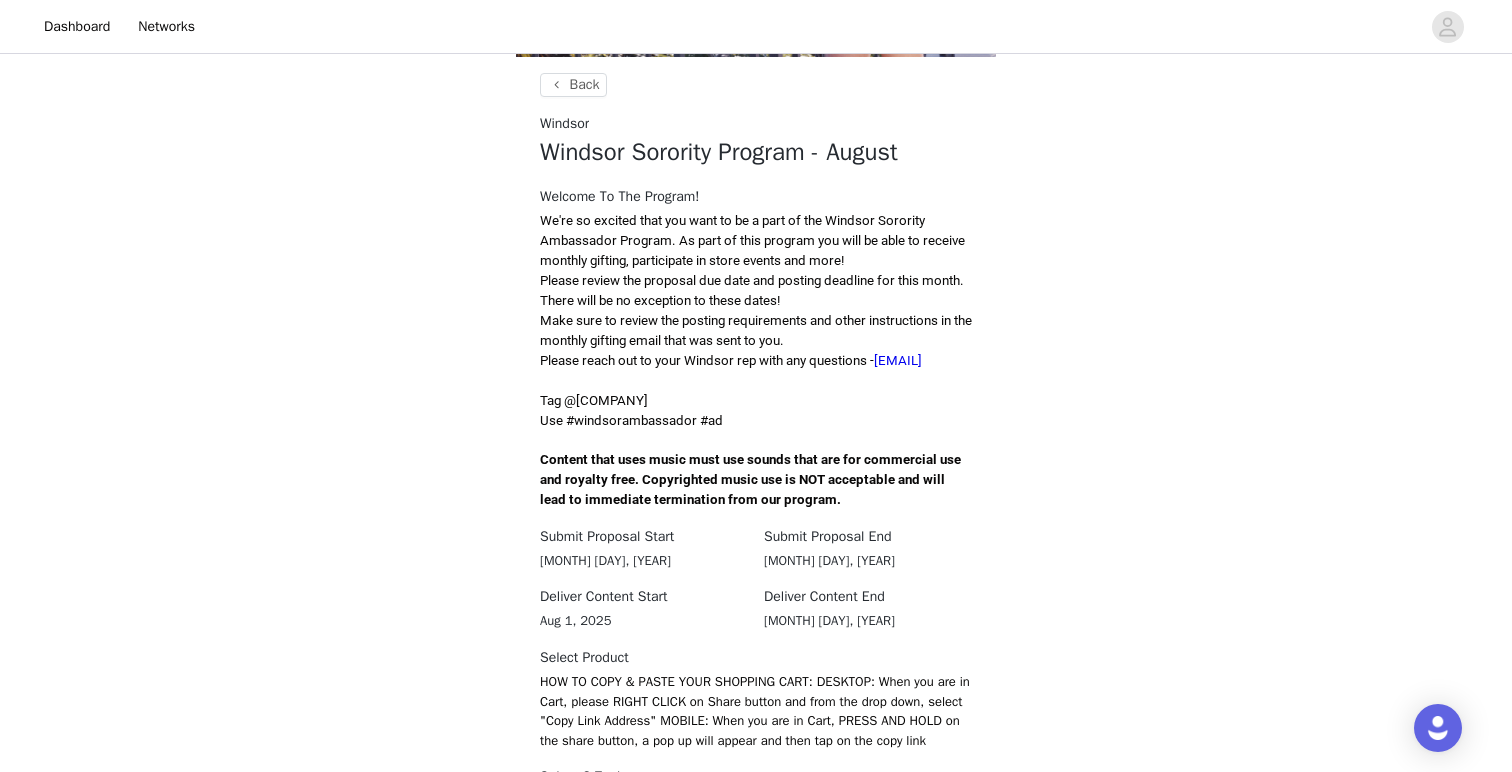 scroll, scrollTop: 0, scrollLeft: 0, axis: both 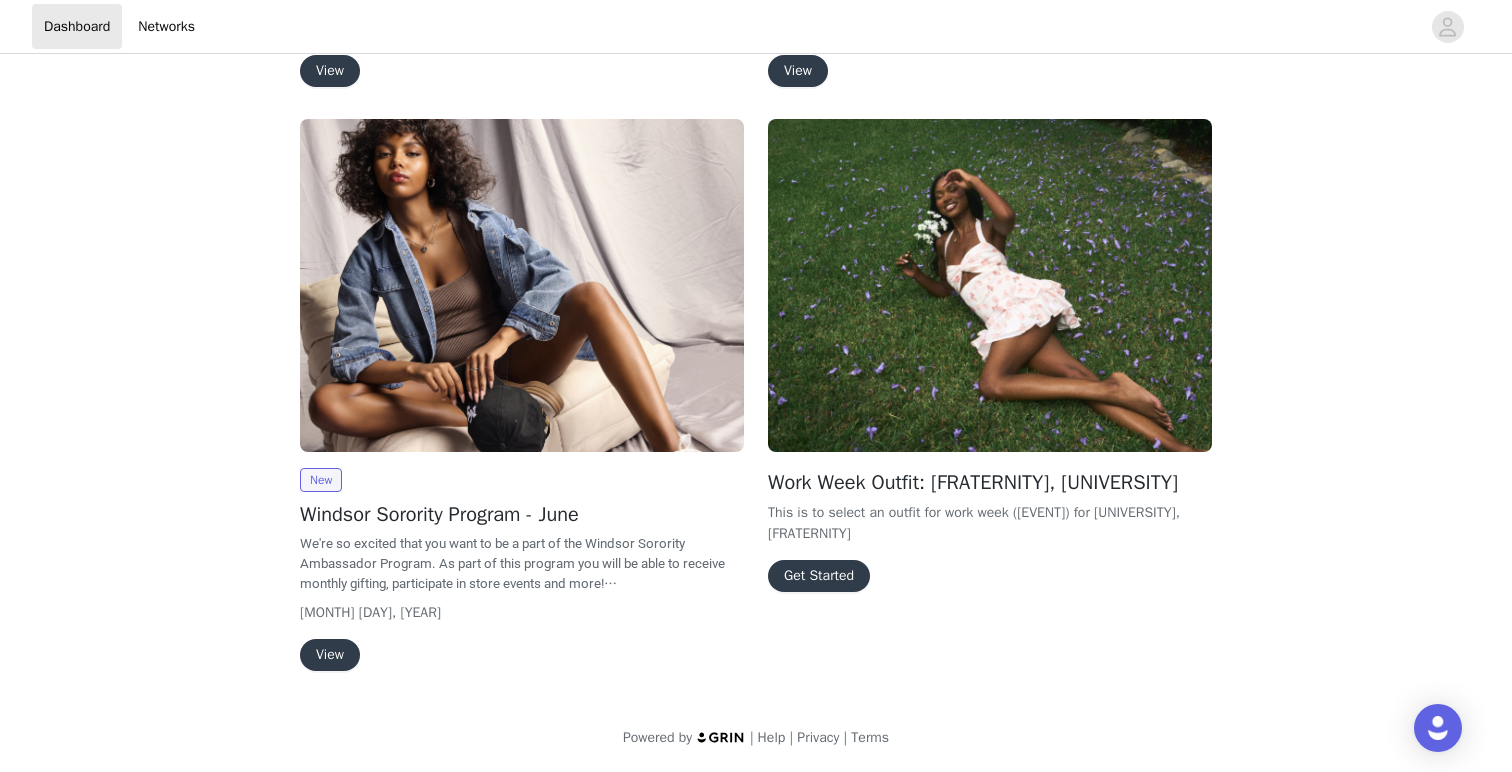 click on "Get Started" at bounding box center [819, 576] 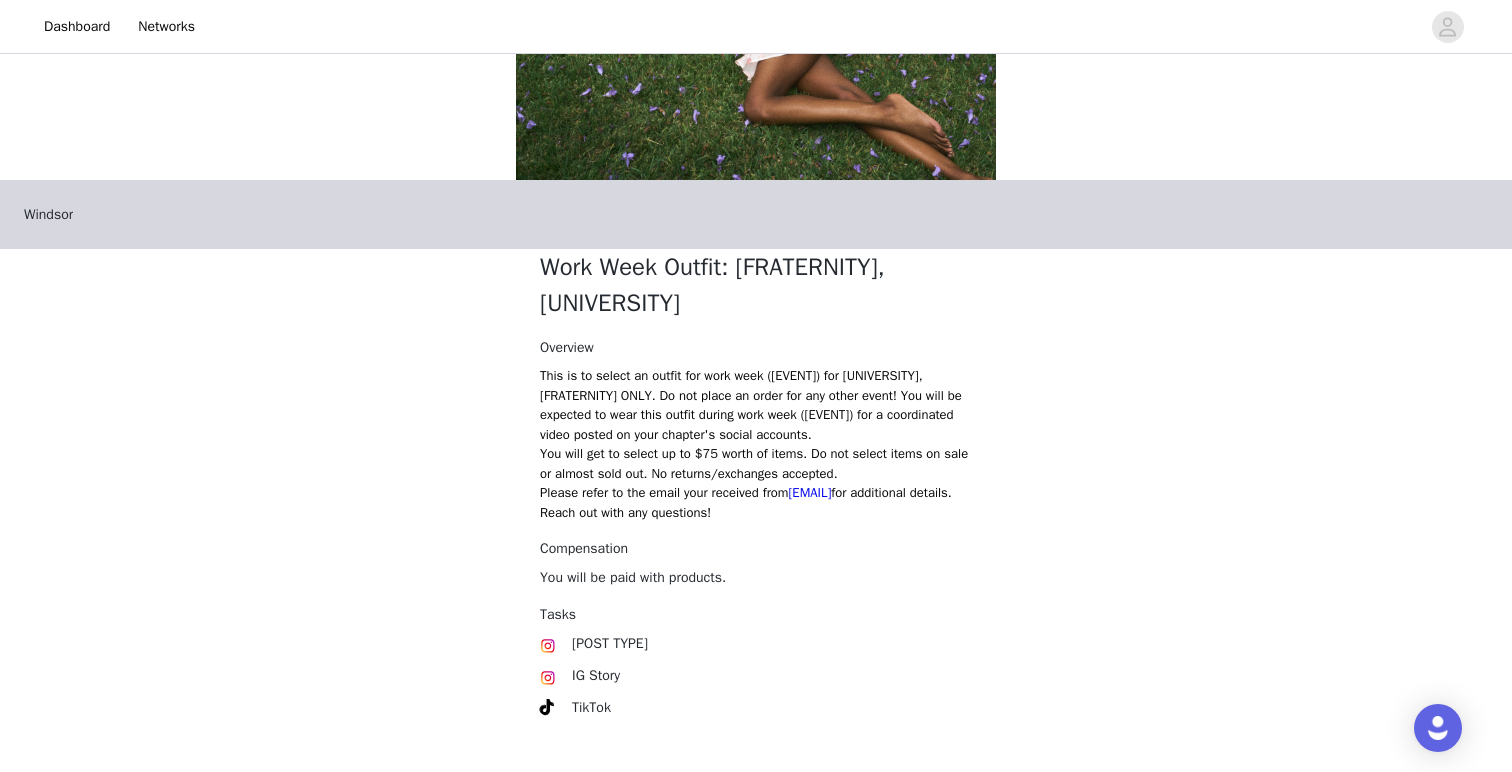 scroll, scrollTop: 379, scrollLeft: 0, axis: vertical 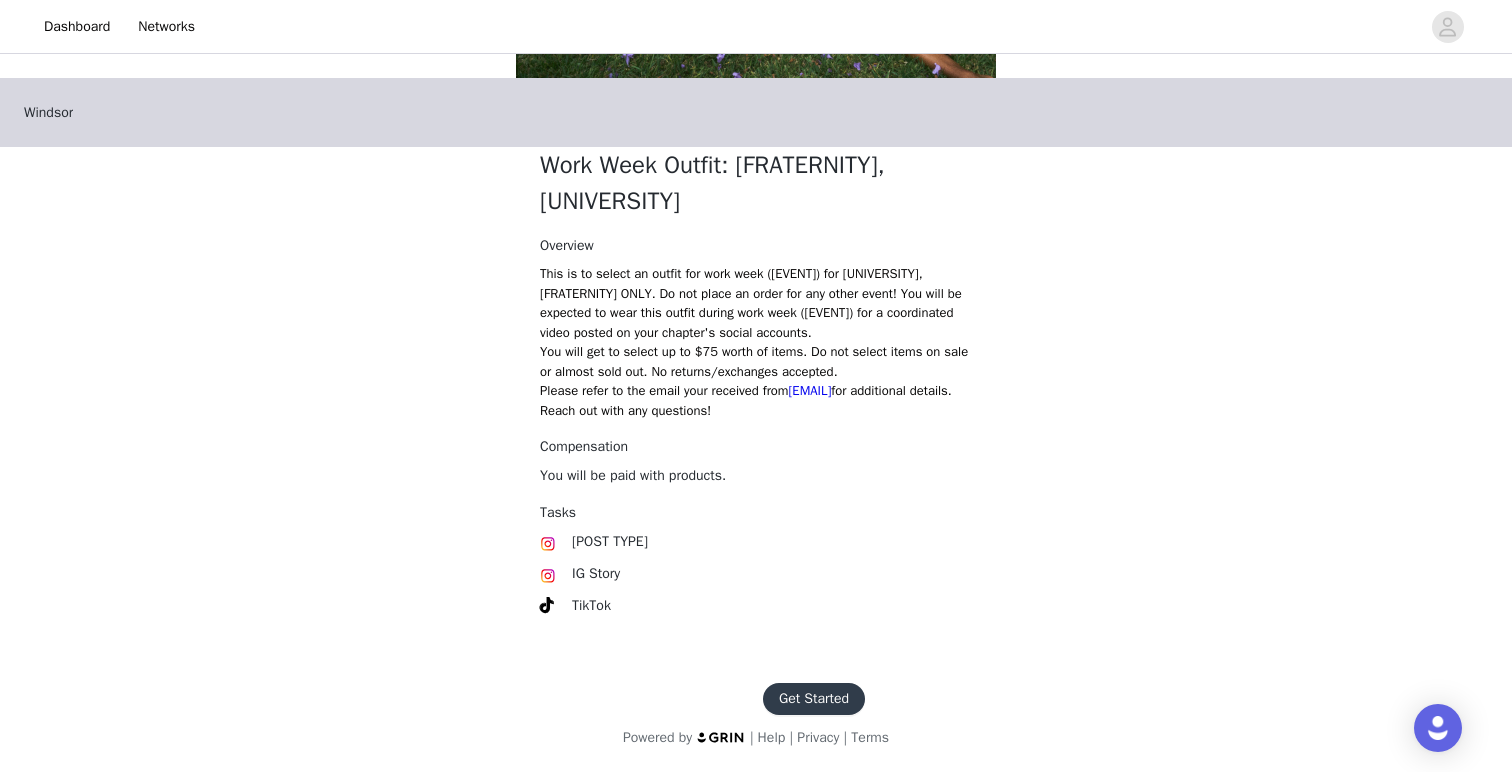 click on "Get Started" at bounding box center (814, 699) 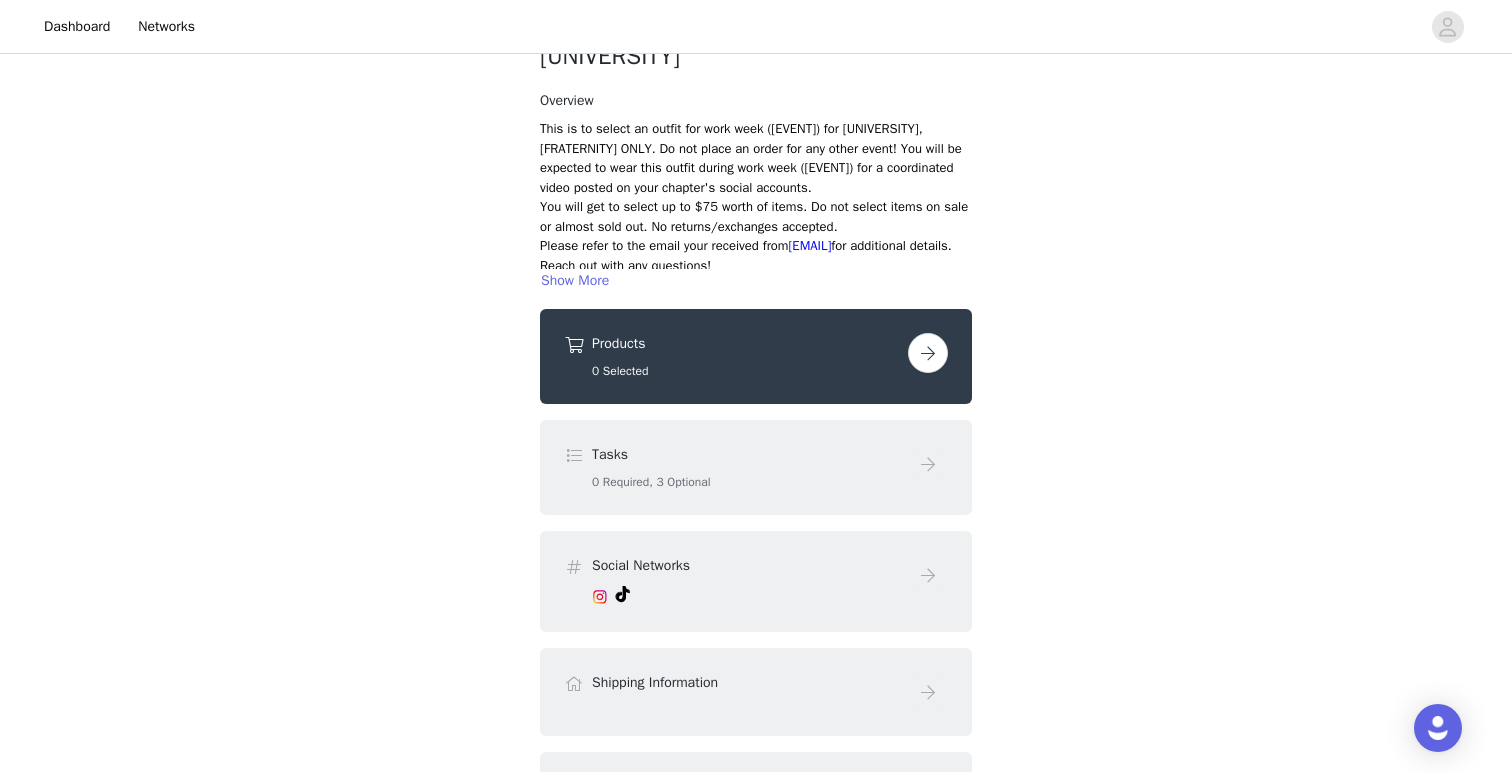 scroll, scrollTop: 167, scrollLeft: 0, axis: vertical 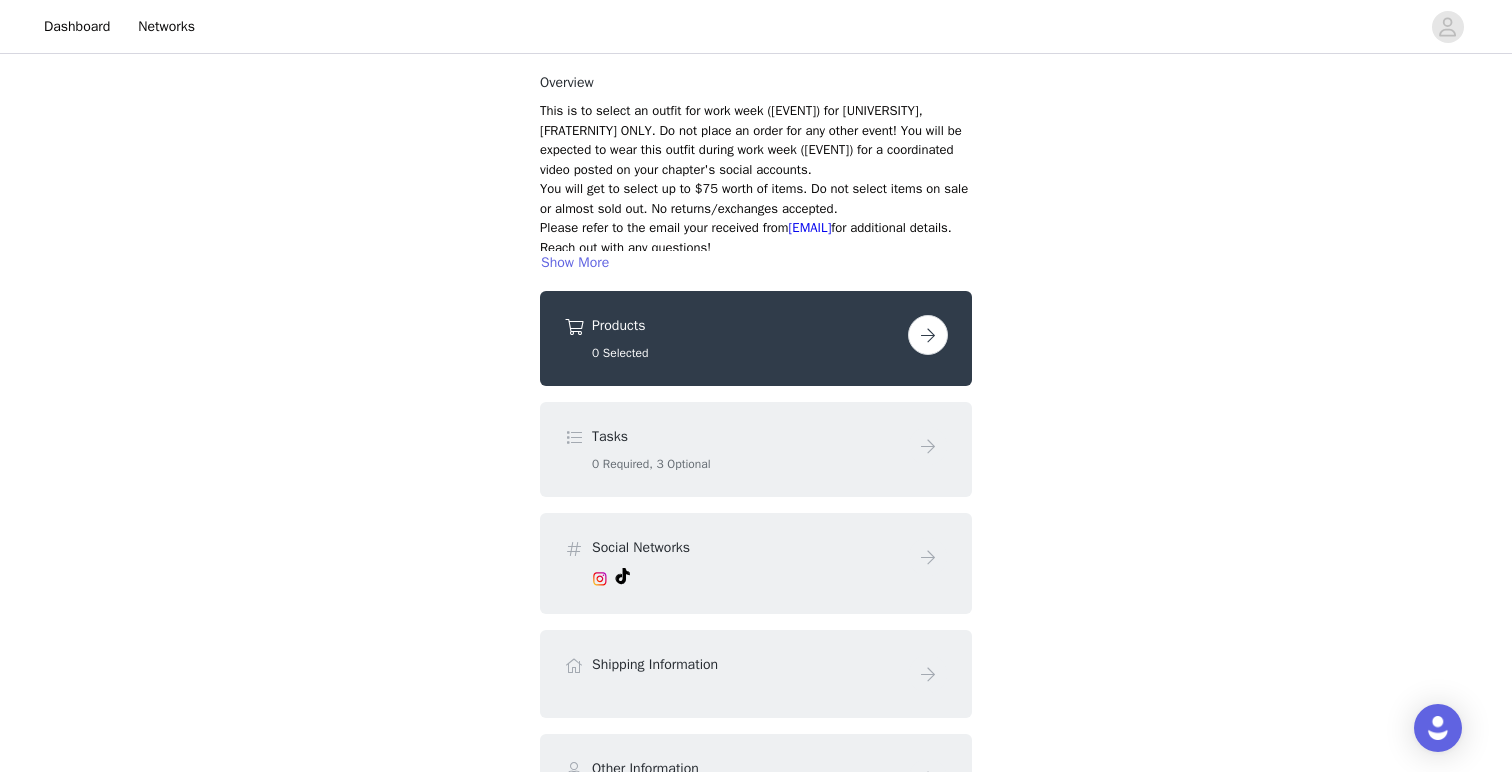 click on "Tasks
0 Required, 3 Optional" at bounding box center [746, 449] 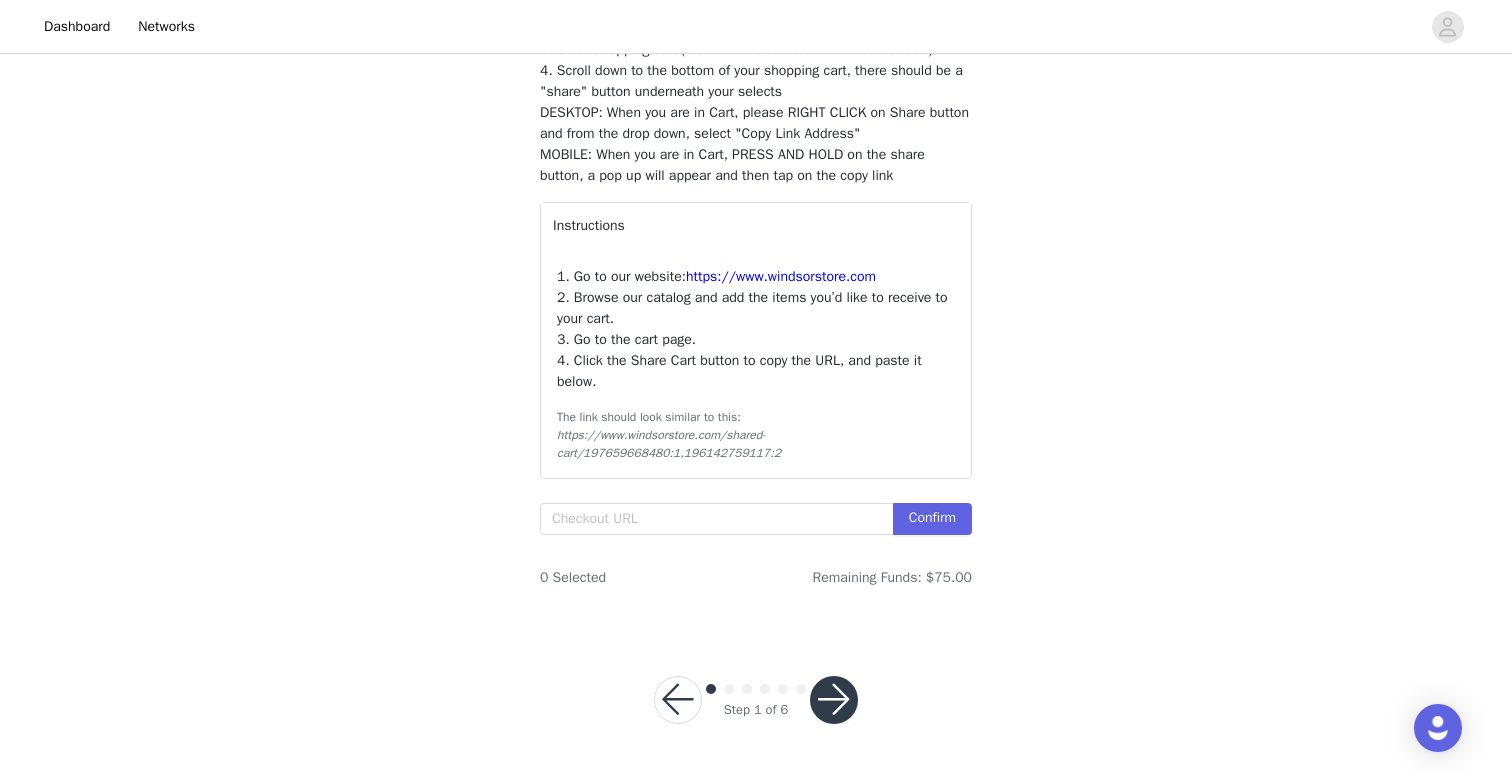 scroll, scrollTop: 320, scrollLeft: 0, axis: vertical 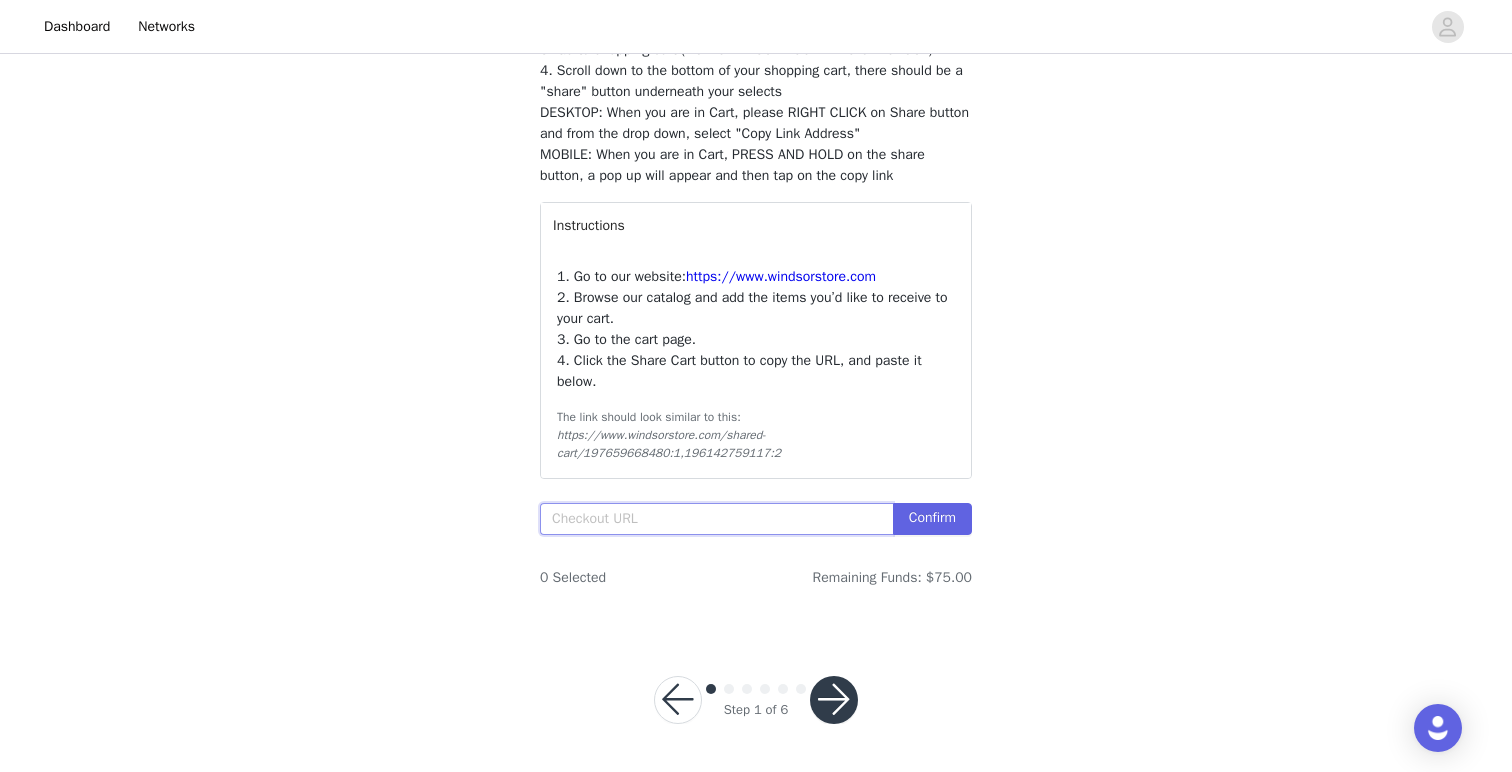 click at bounding box center (716, 519) 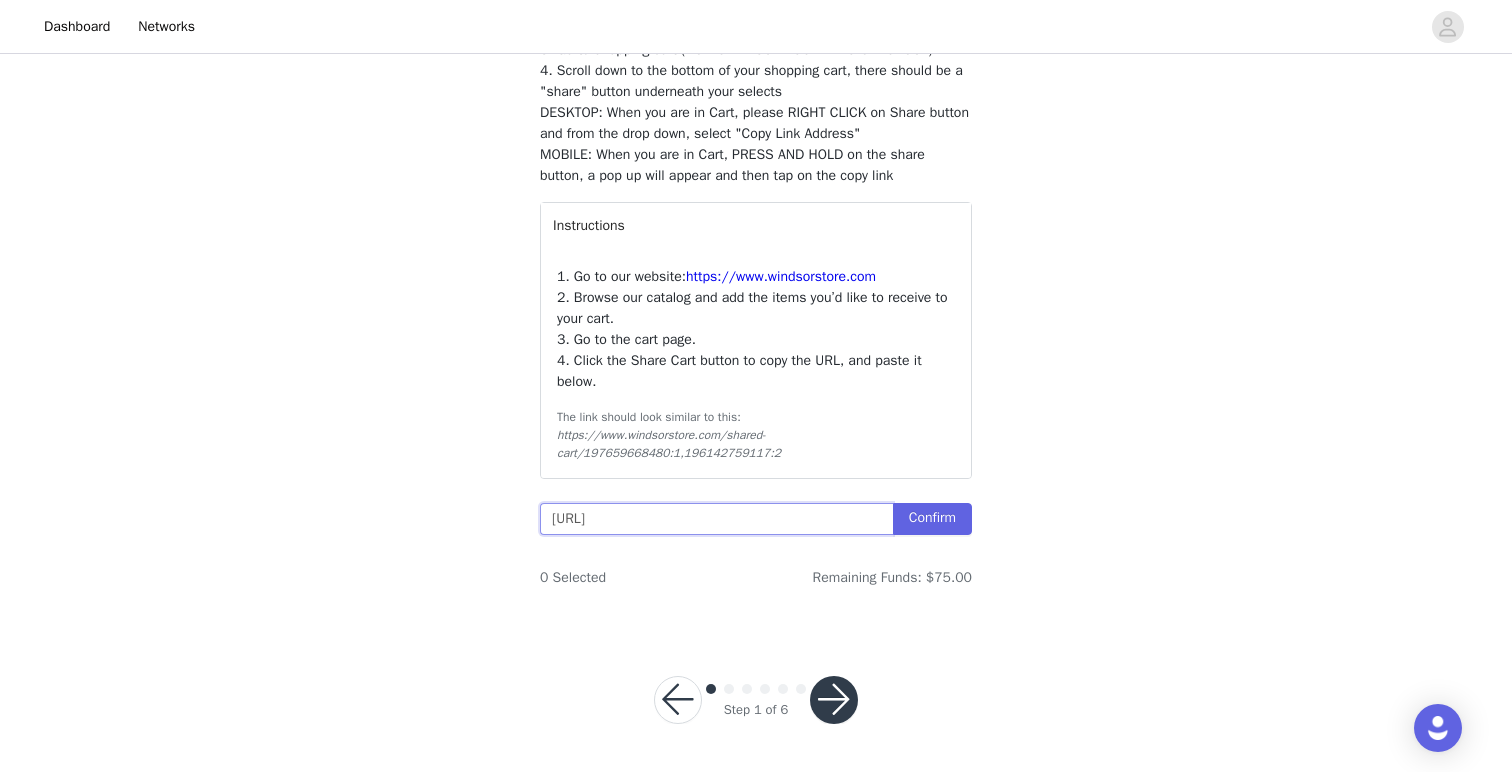 scroll, scrollTop: 0, scrollLeft: 175, axis: horizontal 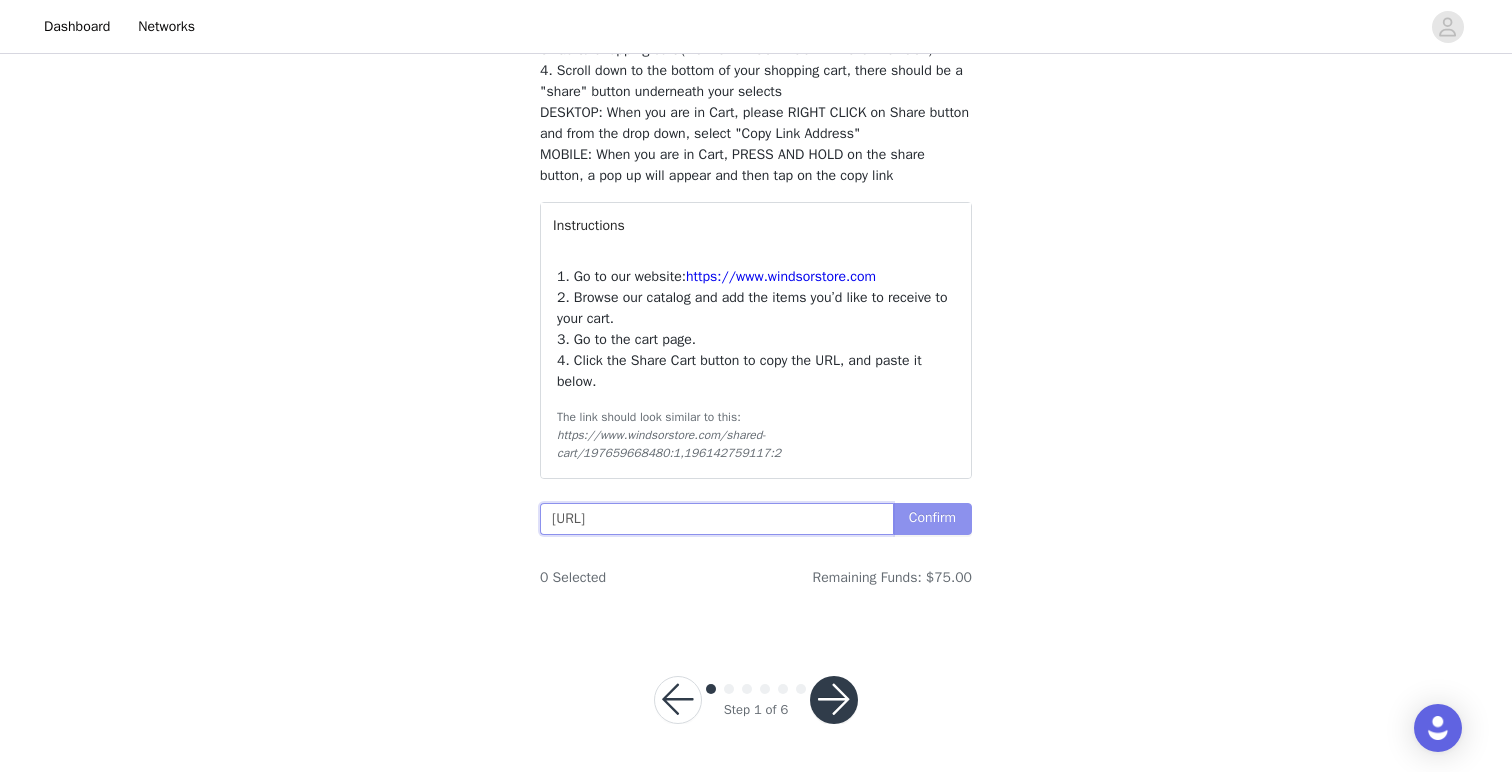 type on "[URL]" 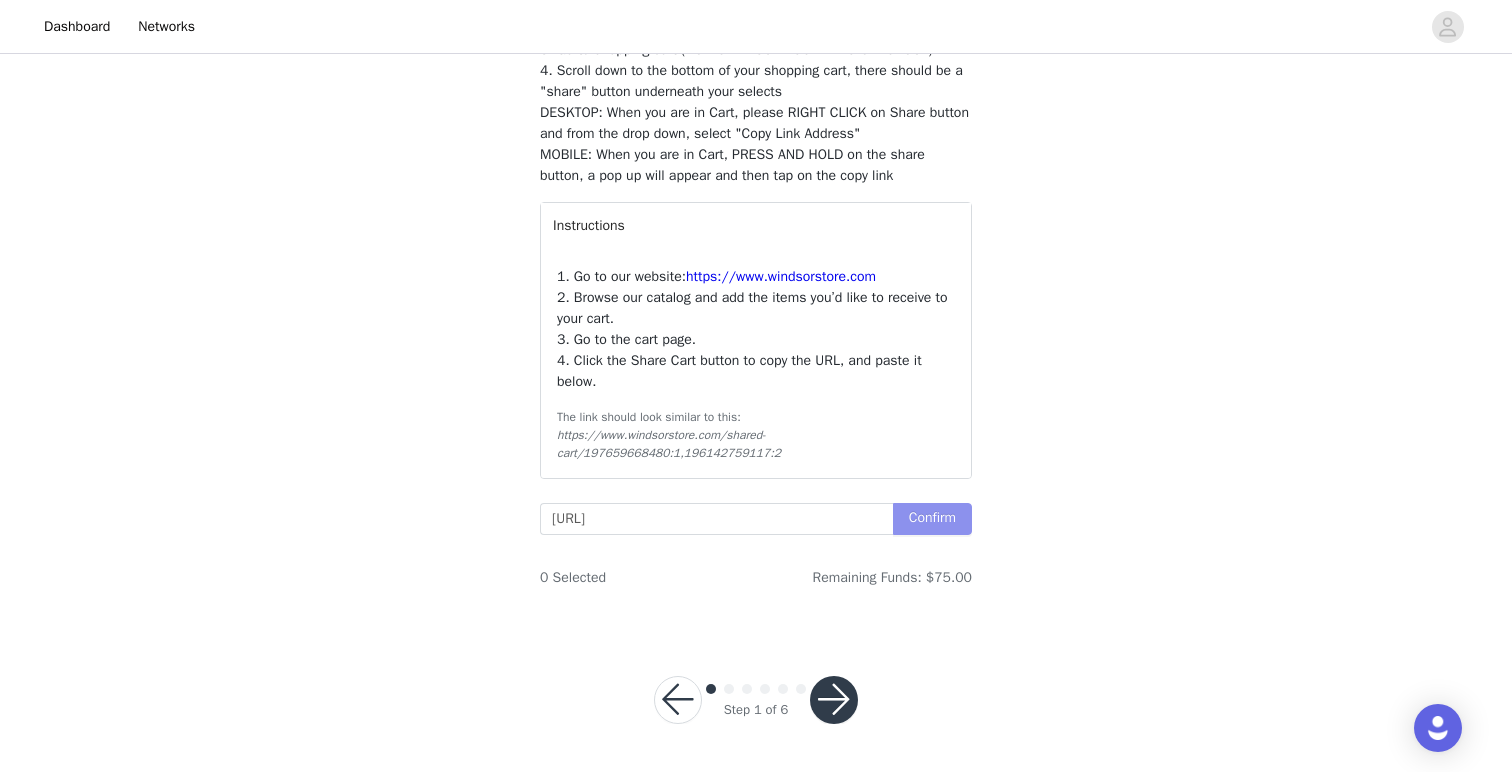scroll, scrollTop: 0, scrollLeft: 0, axis: both 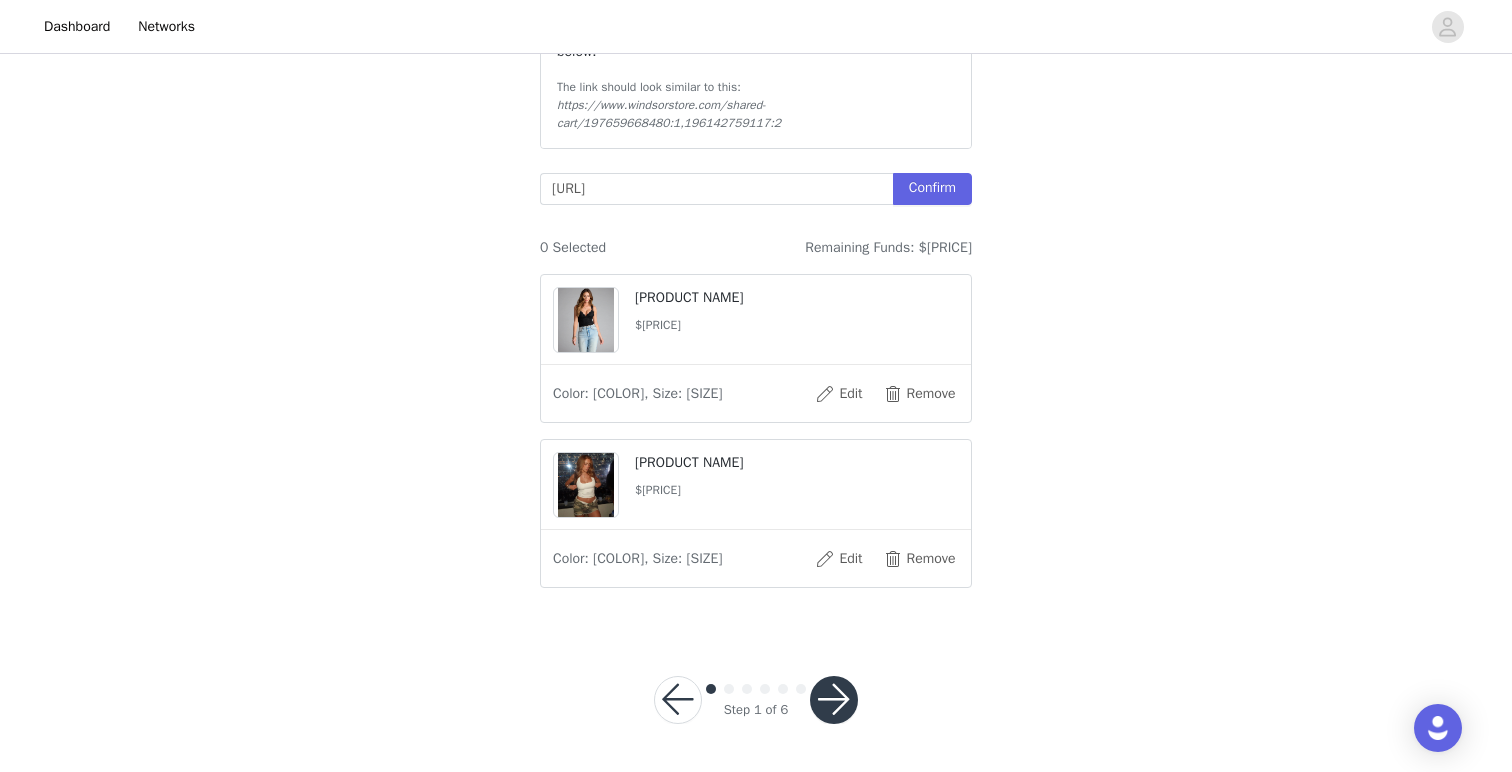 click at bounding box center [834, 700] 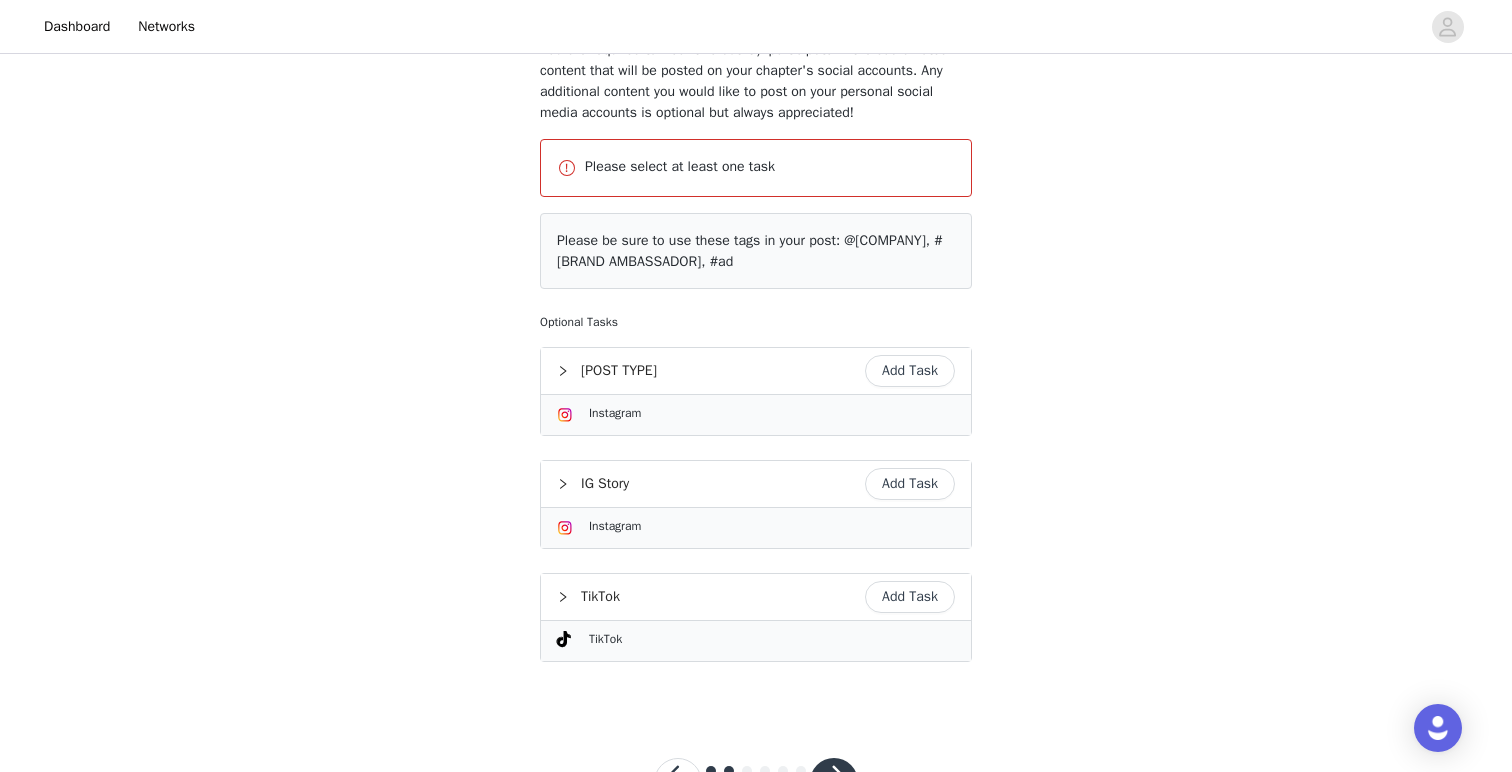 scroll, scrollTop: 200, scrollLeft: 0, axis: vertical 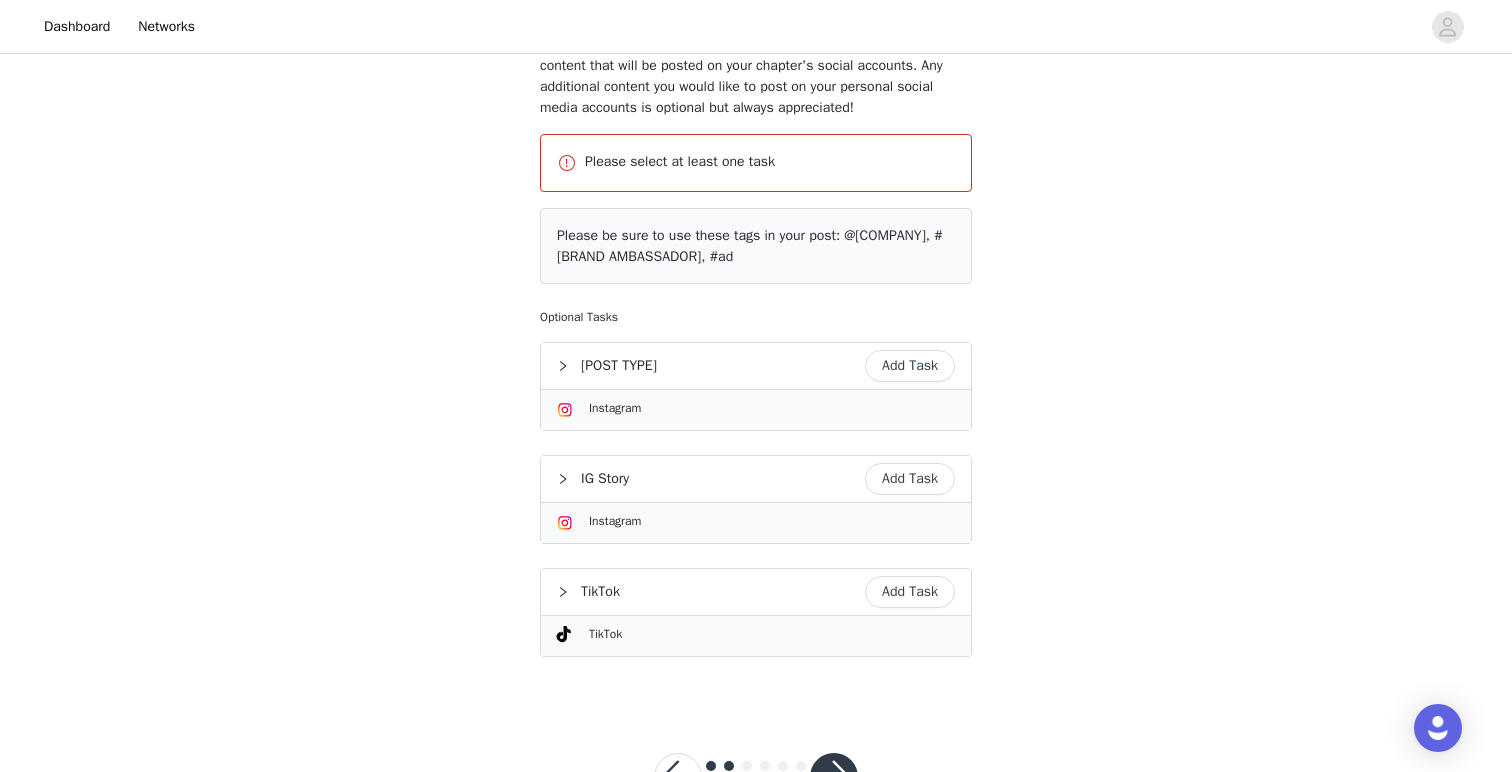 click on "Add Task" at bounding box center [910, 366] 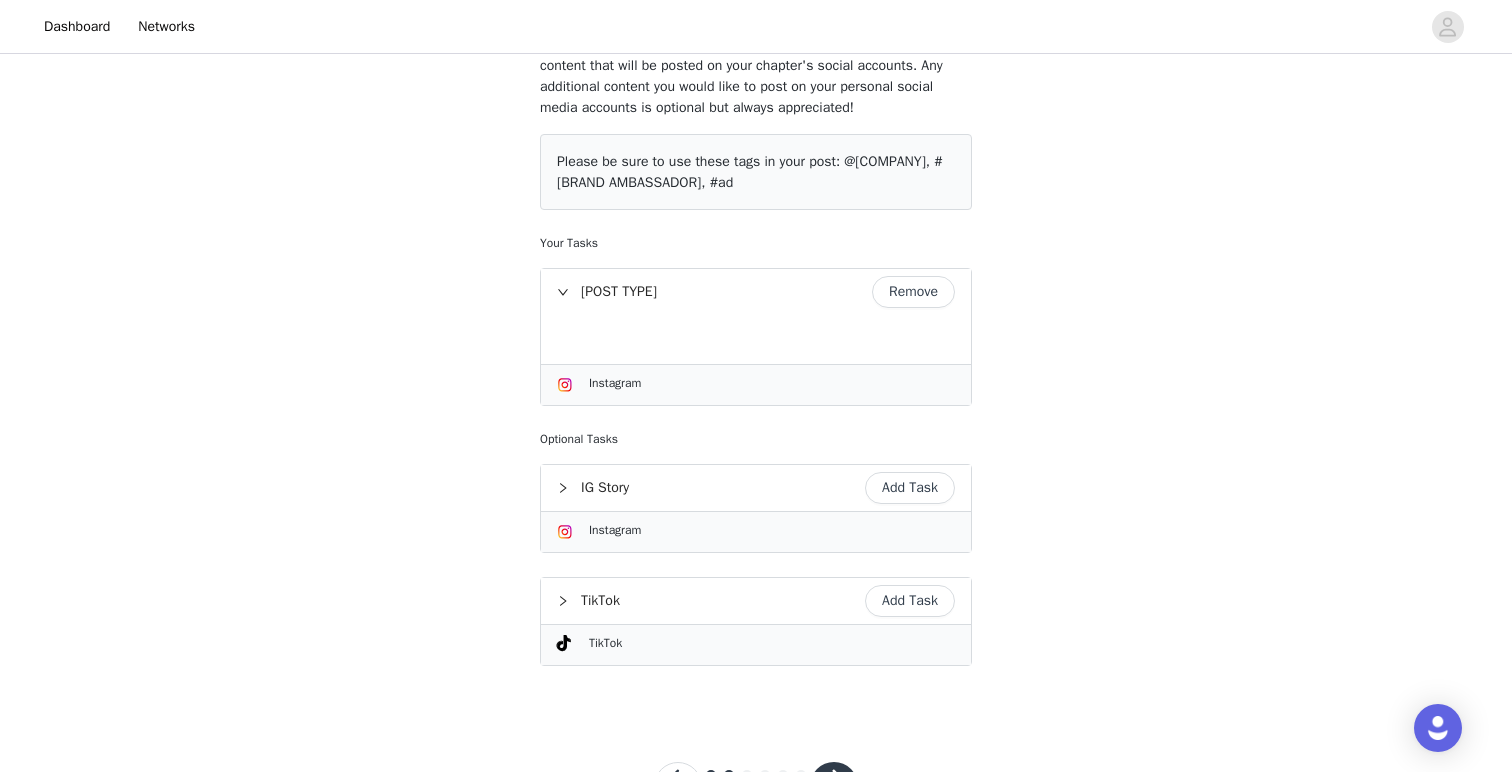 click on "Add Task" at bounding box center (910, 488) 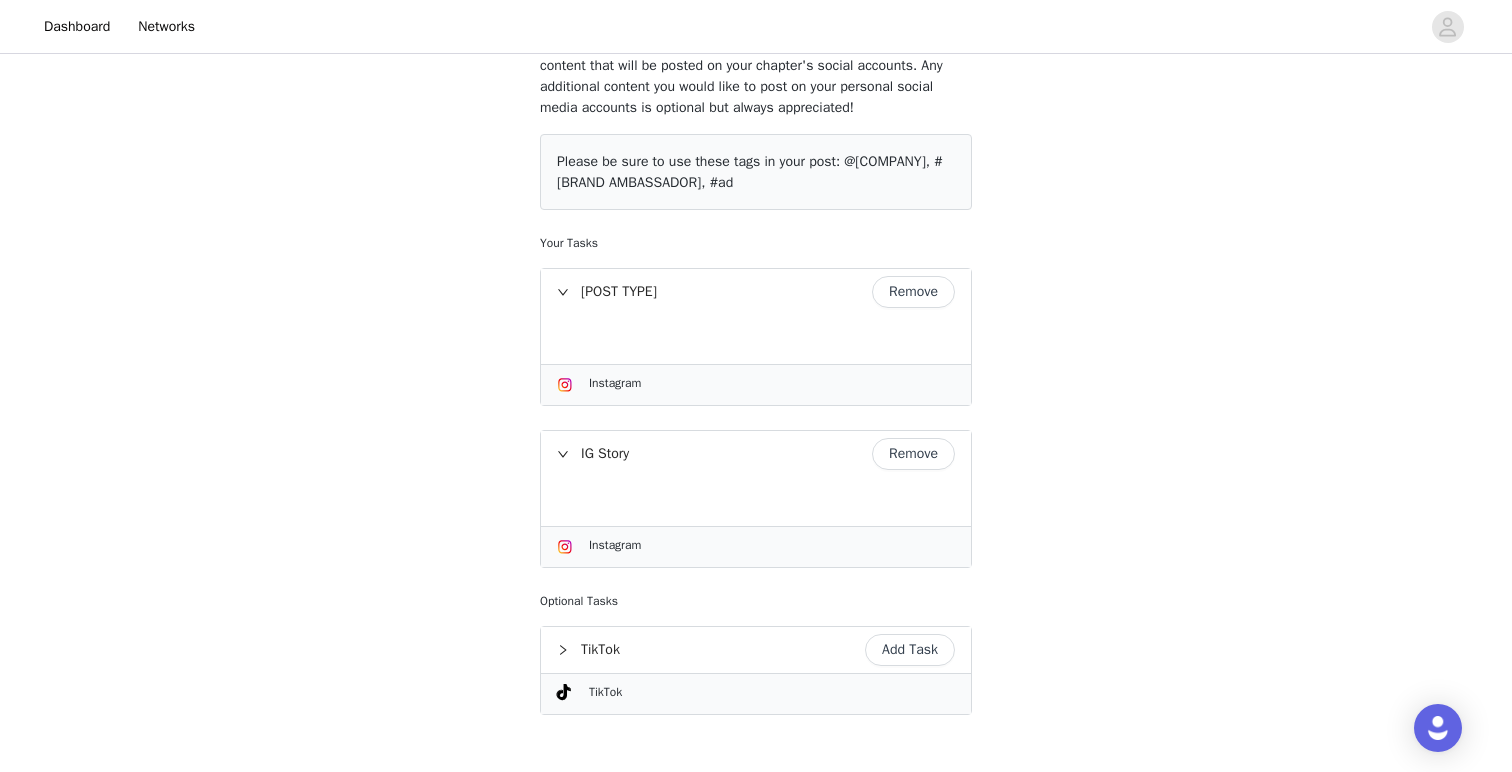 click on "Add Task" at bounding box center (910, 650) 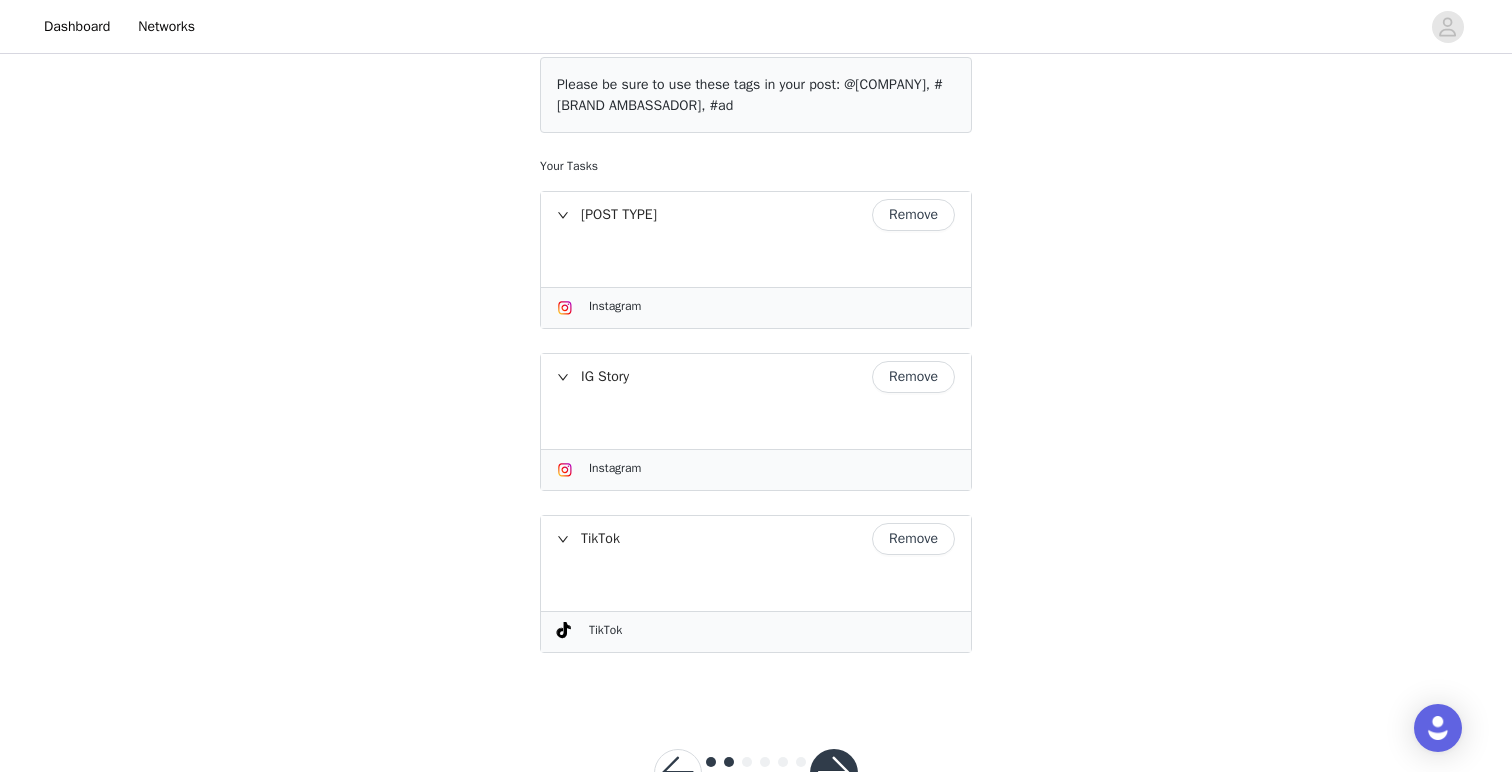 scroll, scrollTop: 349, scrollLeft: 0, axis: vertical 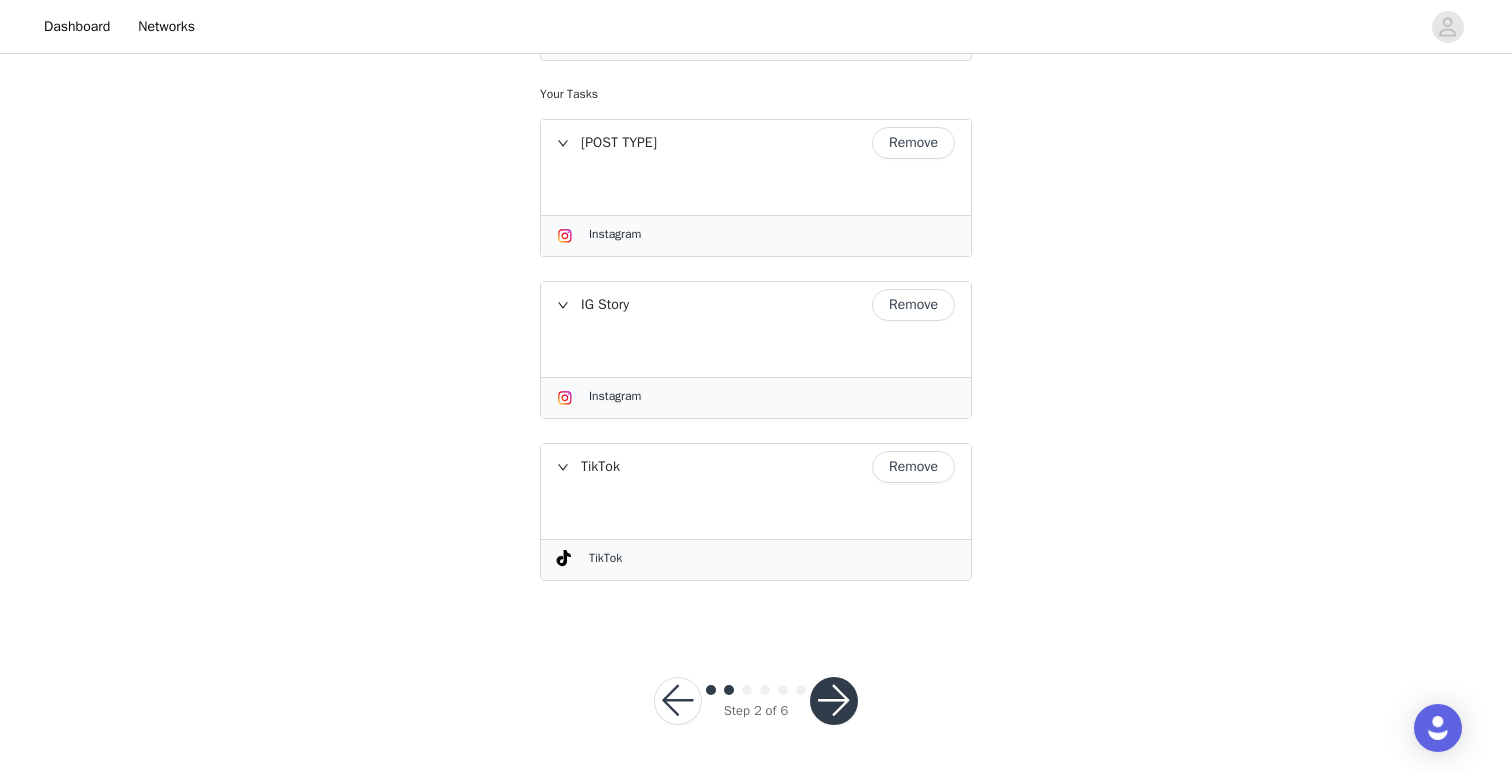click at bounding box center [834, 701] 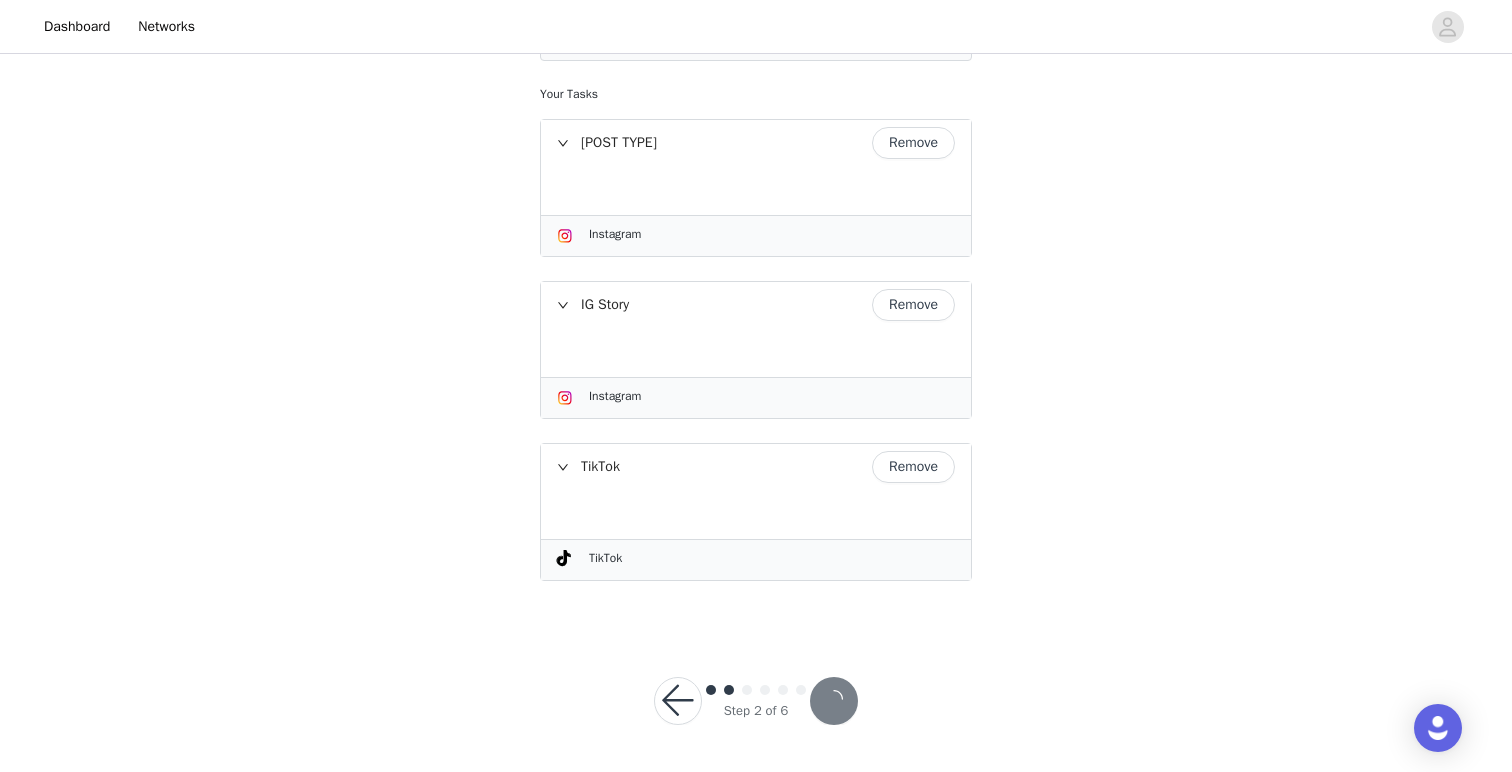 scroll, scrollTop: 0, scrollLeft: 0, axis: both 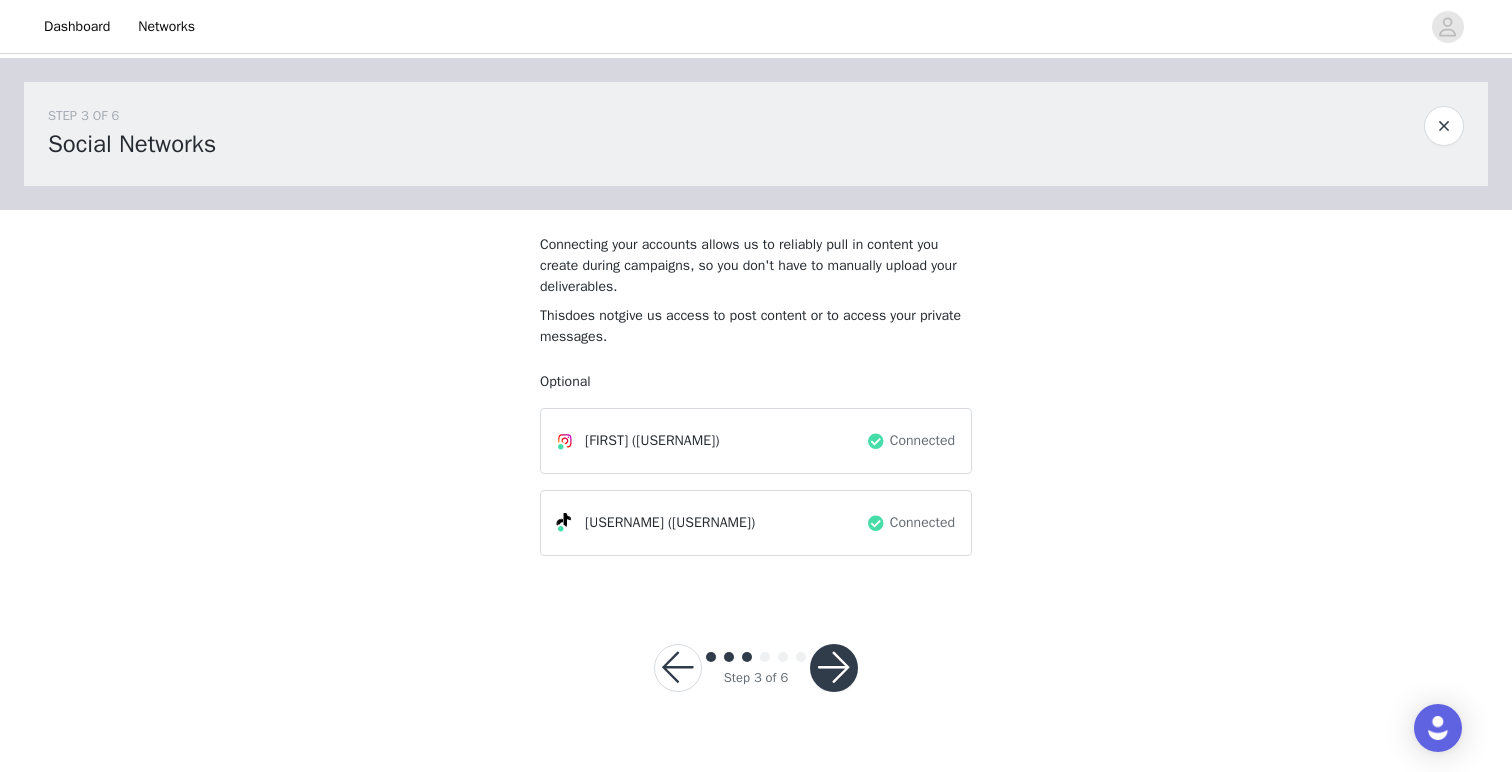 click at bounding box center [834, 668] 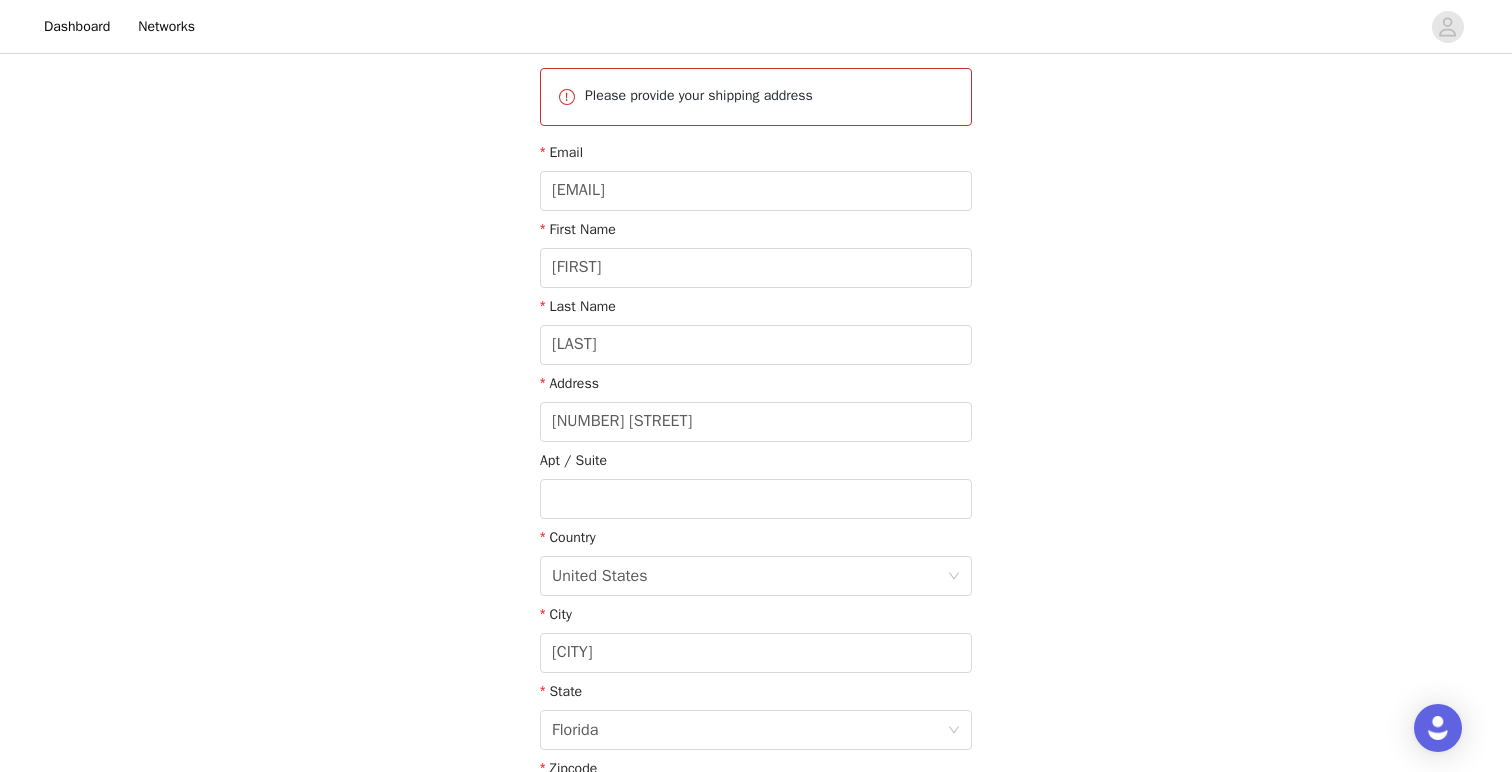scroll, scrollTop: 239, scrollLeft: 0, axis: vertical 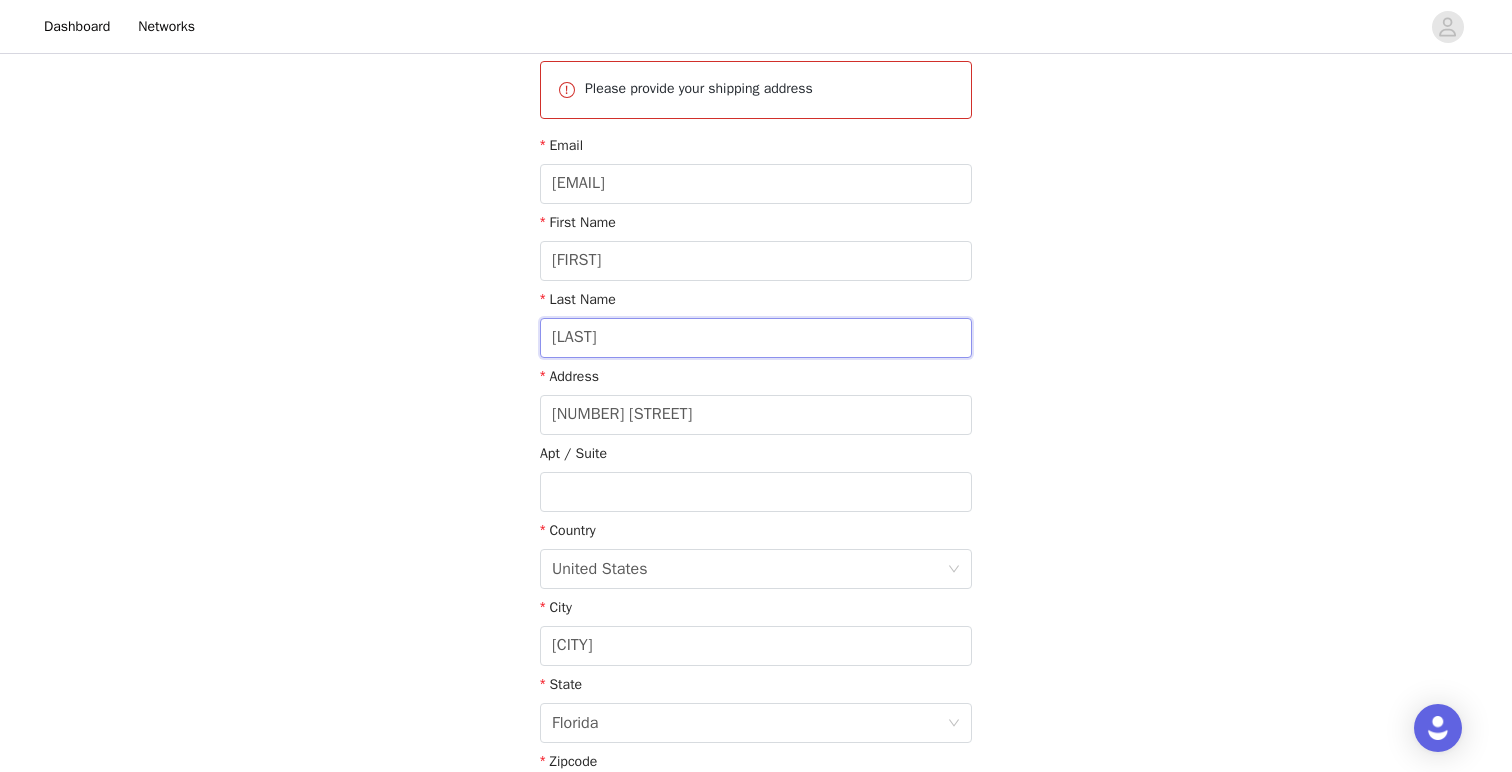 drag, startPoint x: 645, startPoint y: 341, endPoint x: 500, endPoint y: 342, distance: 145.00345 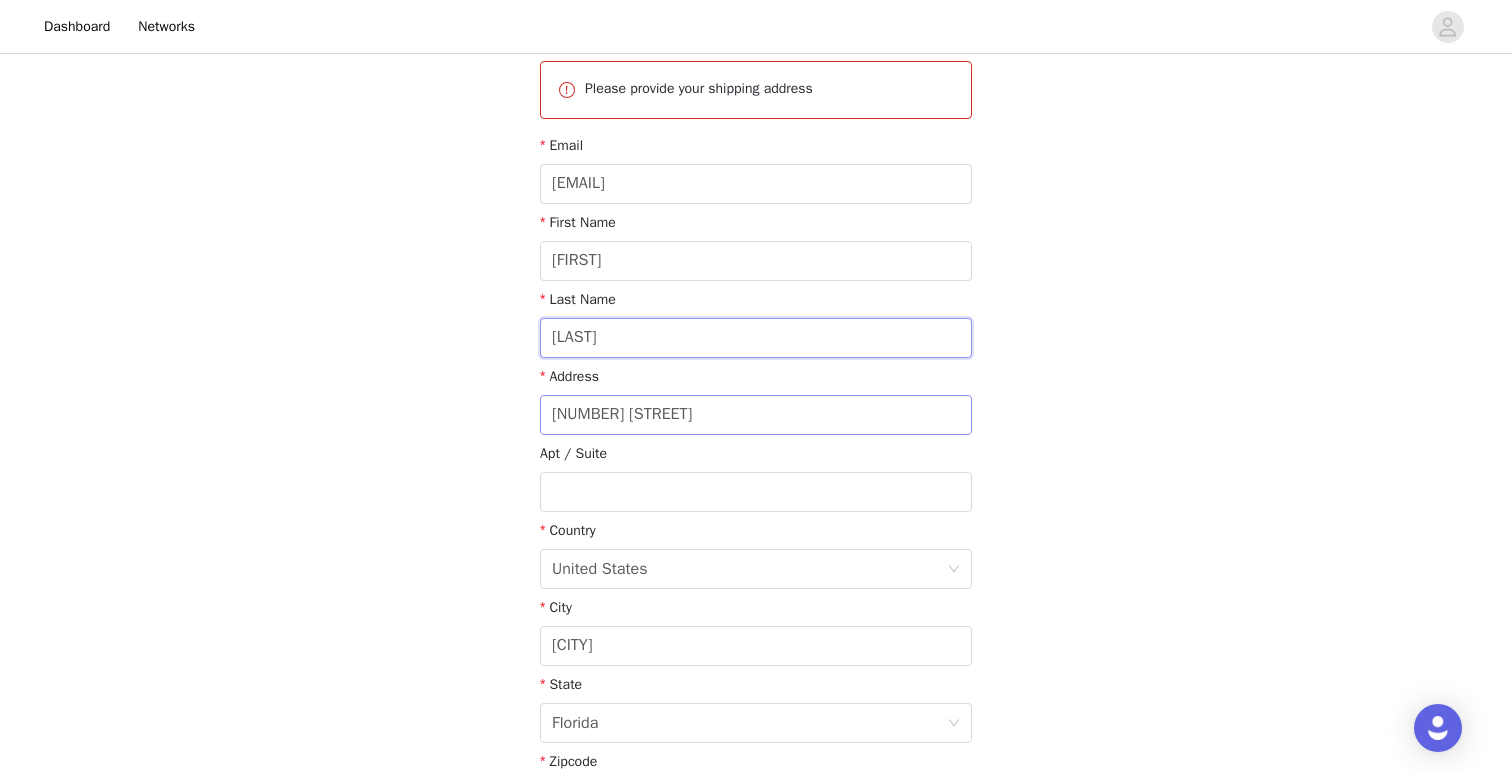 type on "[LAST]" 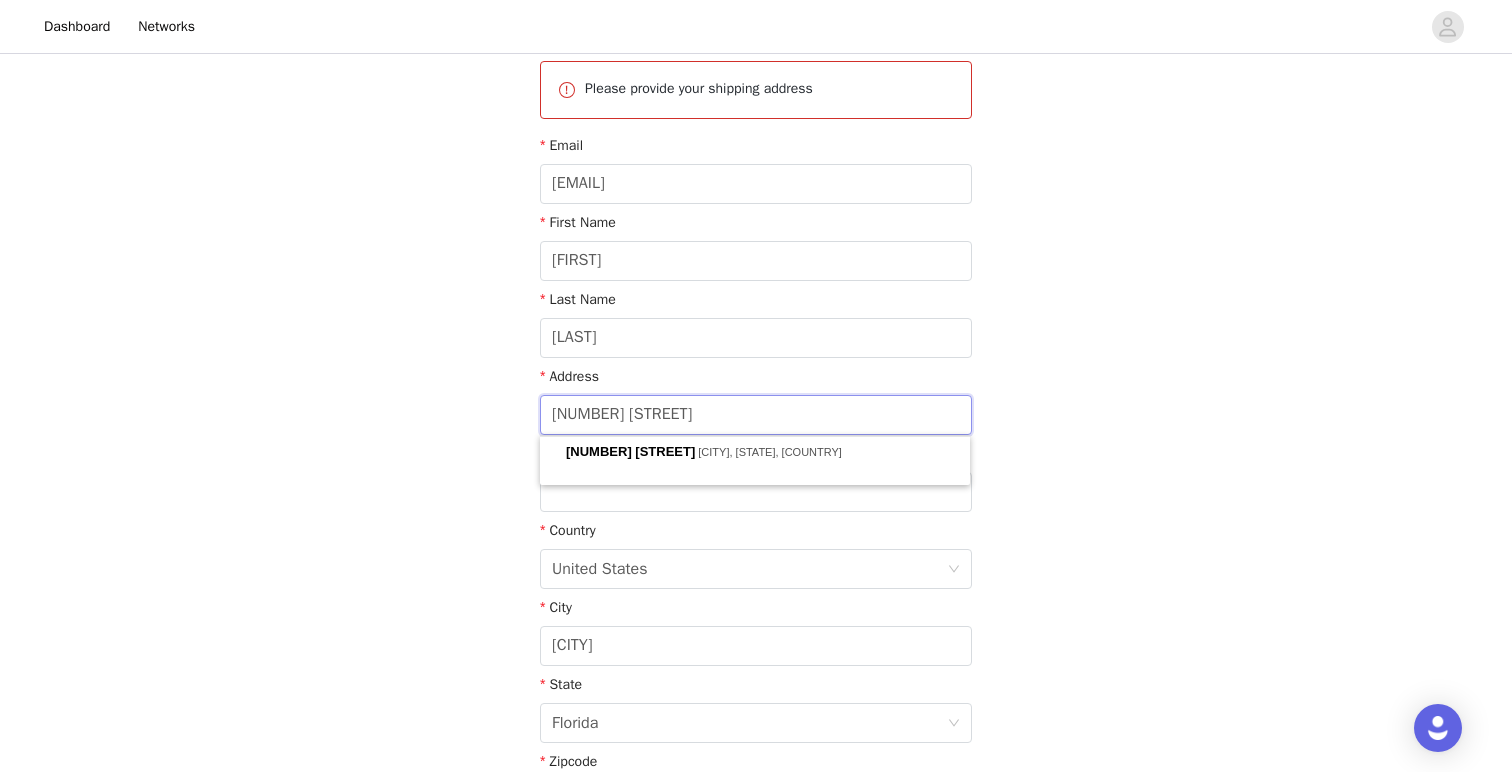 drag, startPoint x: 767, startPoint y: 418, endPoint x: 494, endPoint y: 424, distance: 273.06592 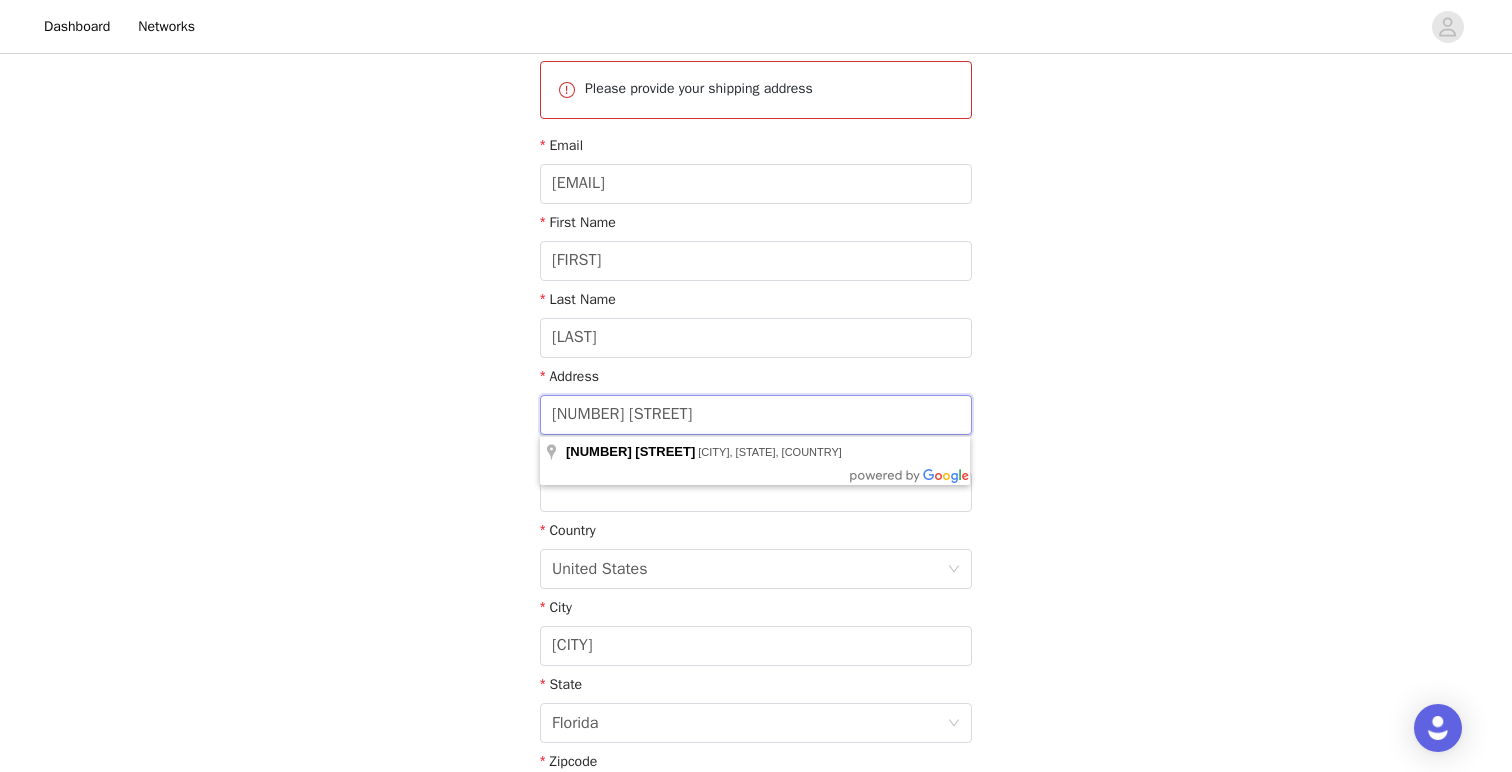 click on "STEP 4 OF 6
Shipping Information
This is where we will send your products. Please make sure this is up to date.         Please provide your shipping address     Email [EMAIL]   First Name [FIRST]   Last Name [LAST]   Address [NUMBER] [STREET]   Apt / Suite   Country
United States
City [CITY]   State
[STATE]
Zipcode [ZIPCODE]" at bounding box center (756, 335) 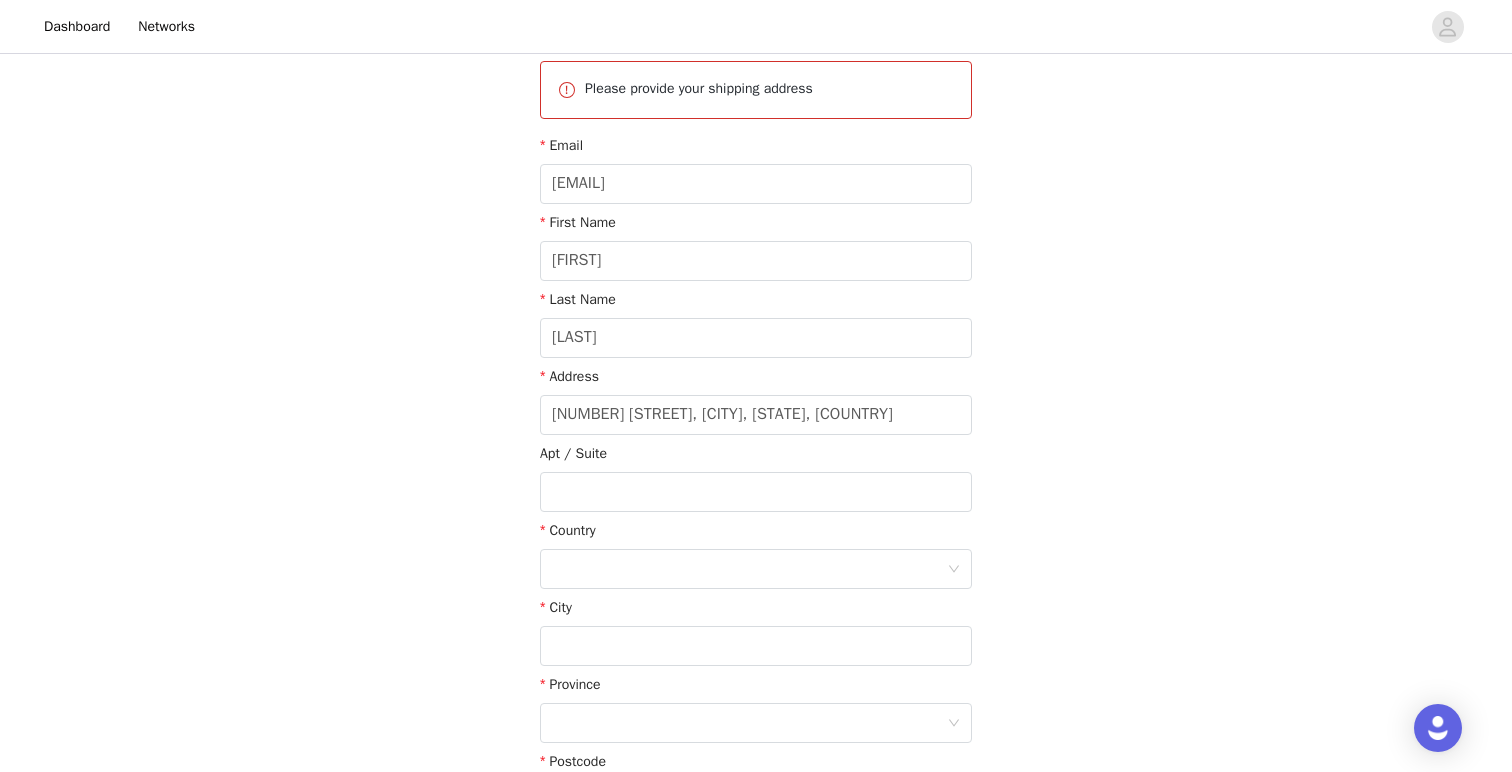 type on "[NUMBER] [STREET]" 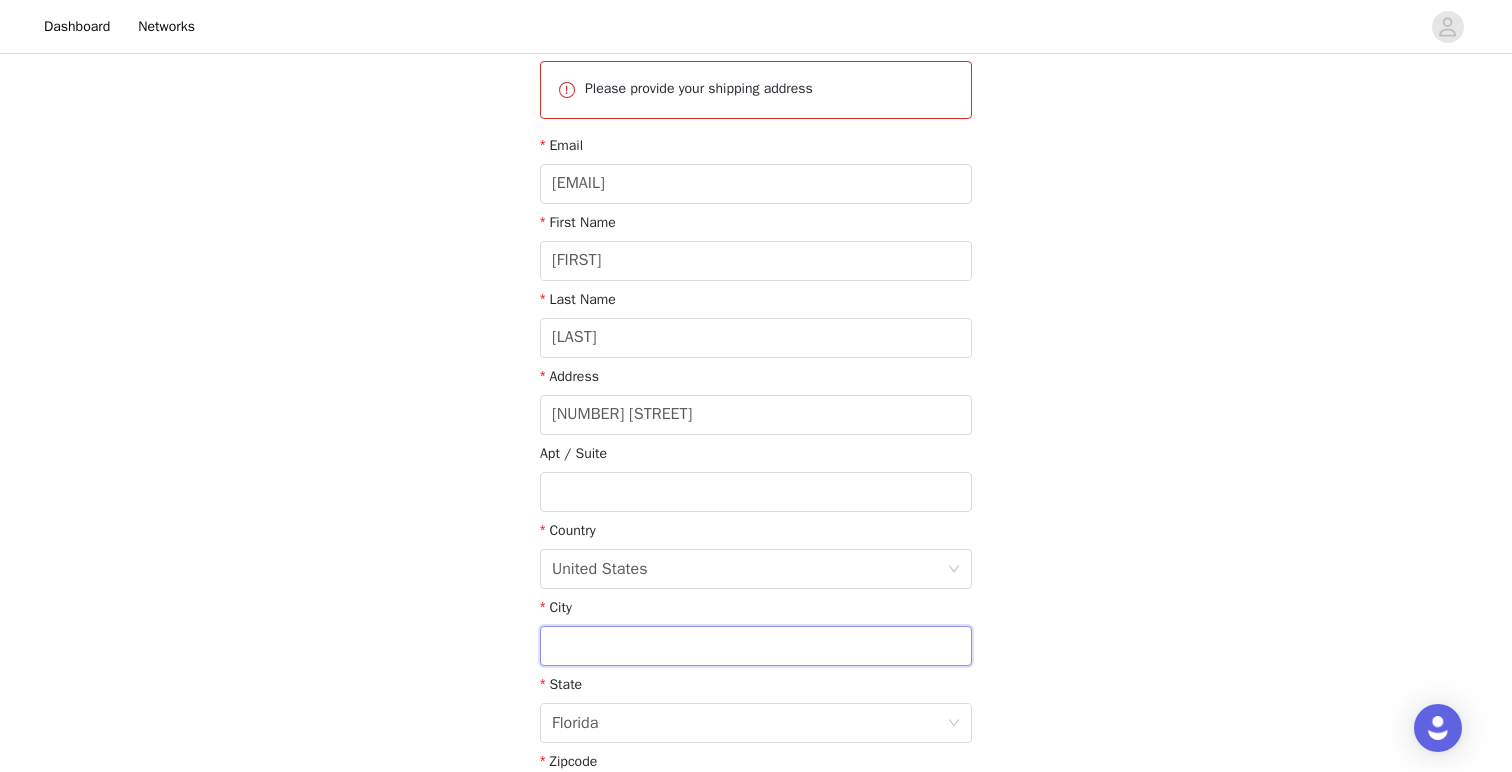 click at bounding box center [756, 646] 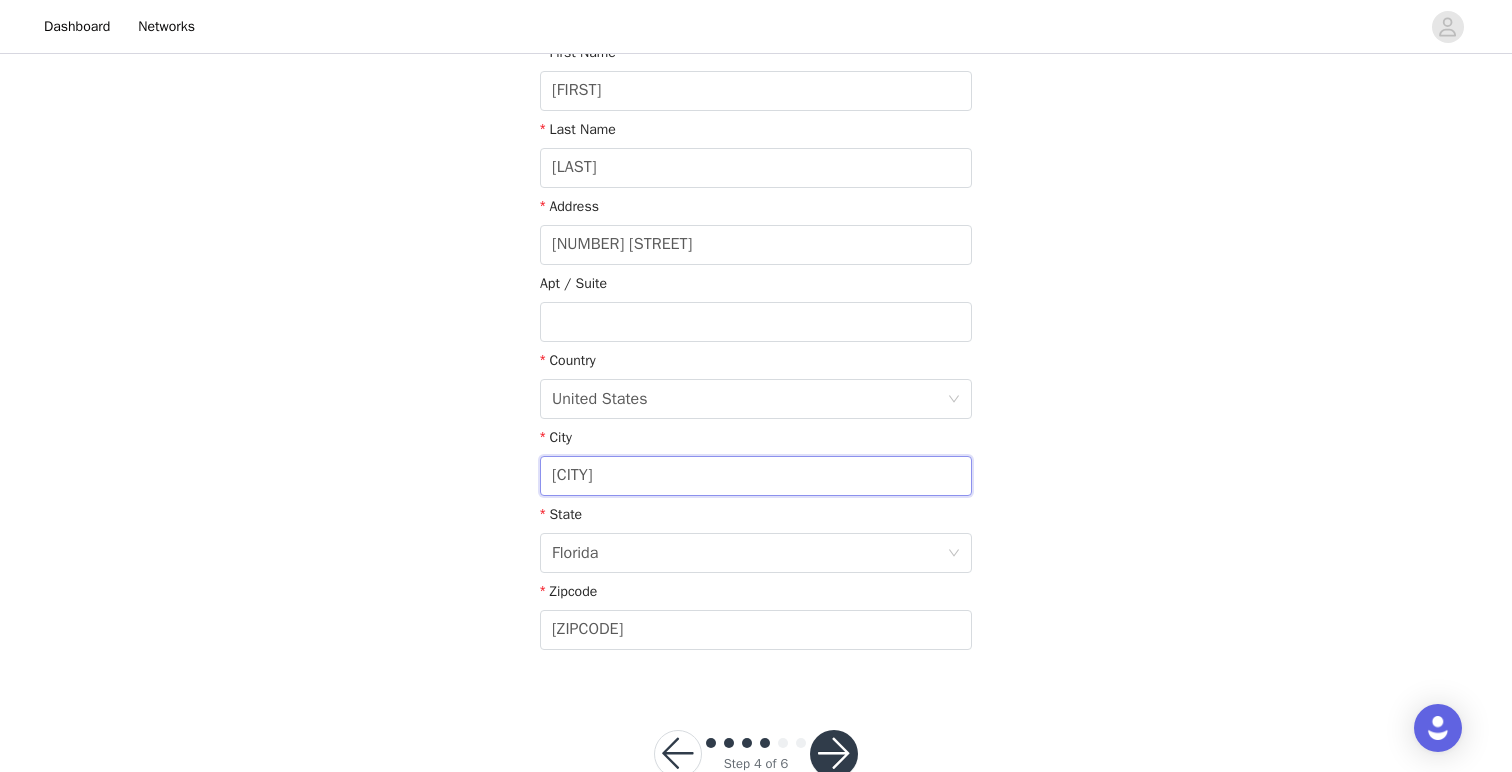 scroll, scrollTop: 462, scrollLeft: 0, axis: vertical 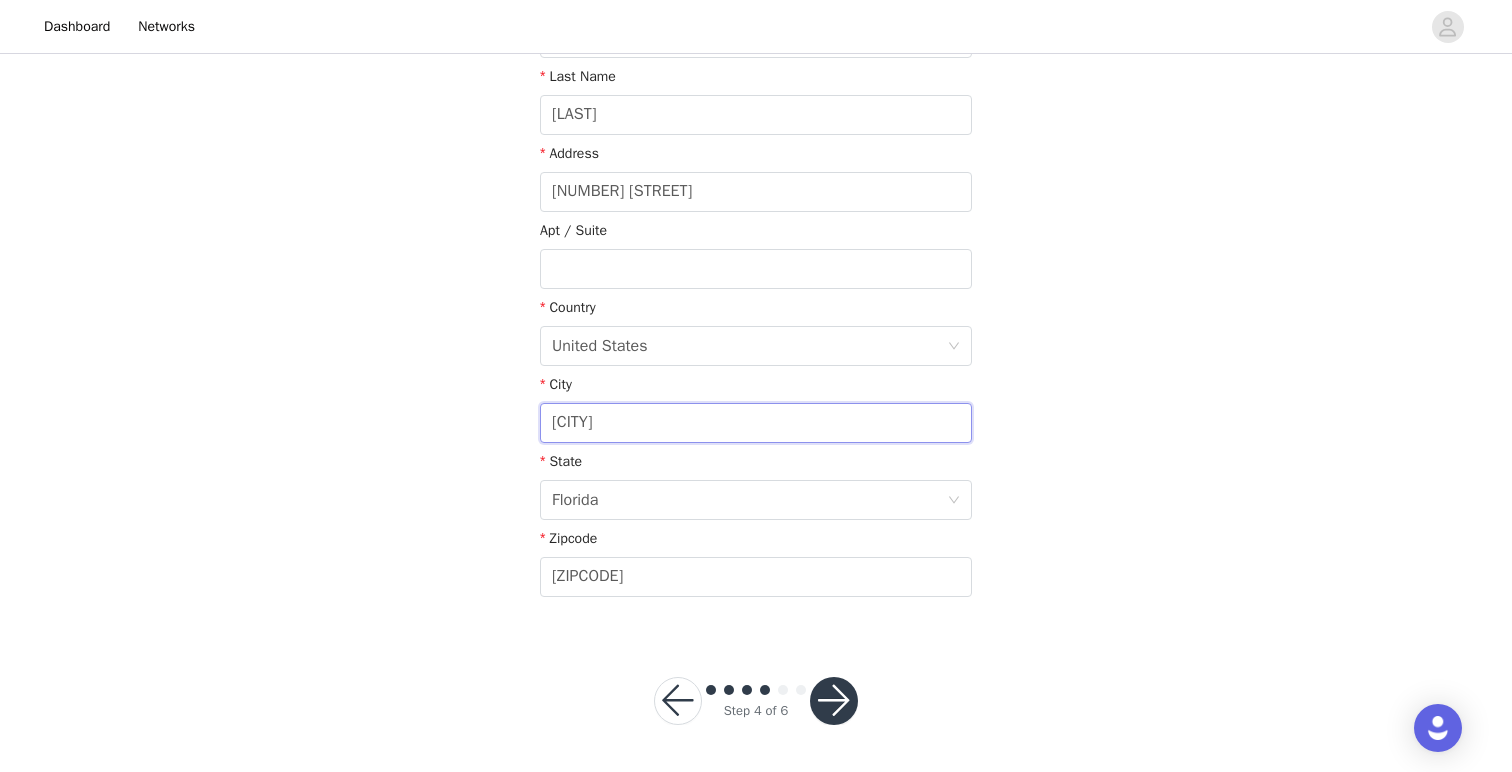 type on "[CITY]" 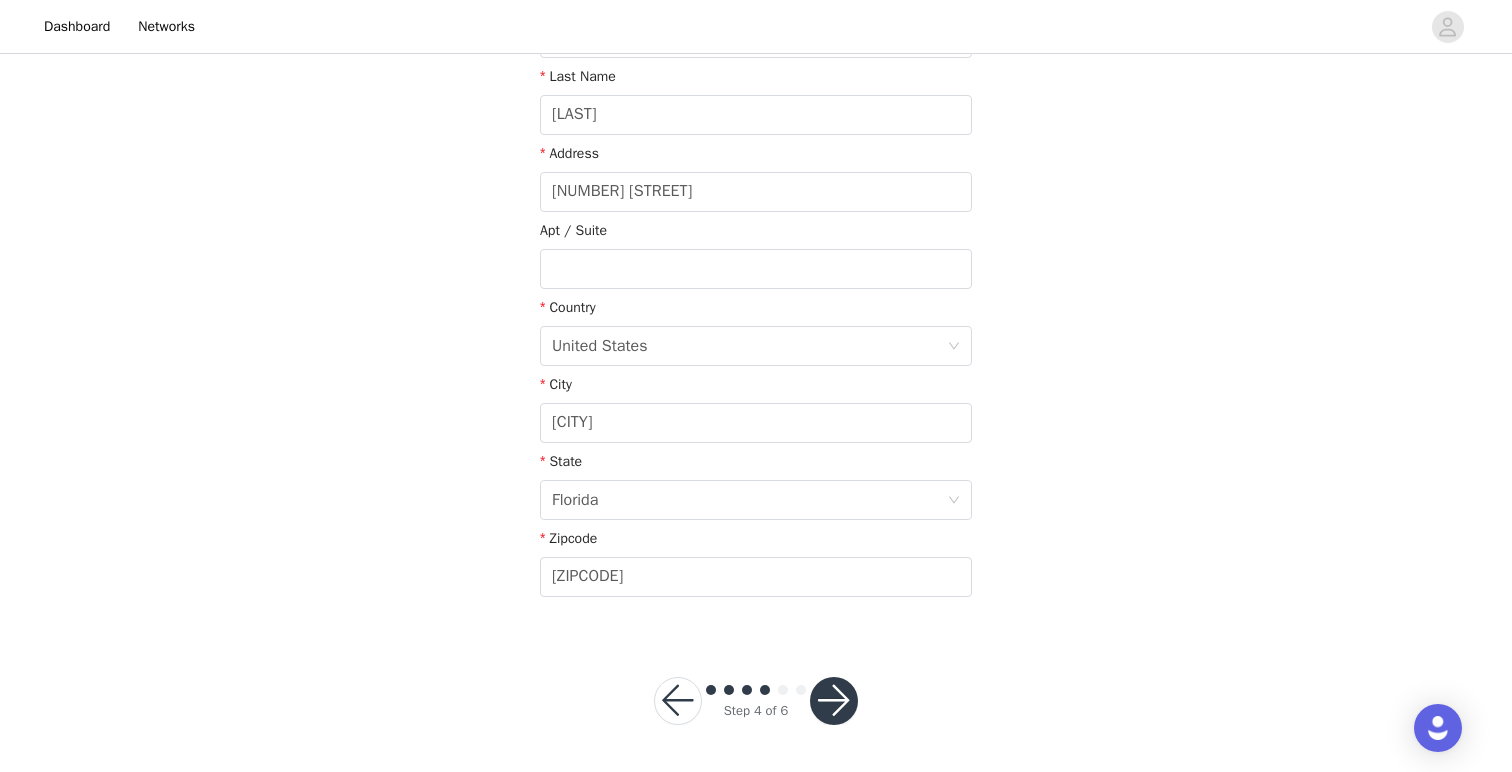 click at bounding box center (834, 701) 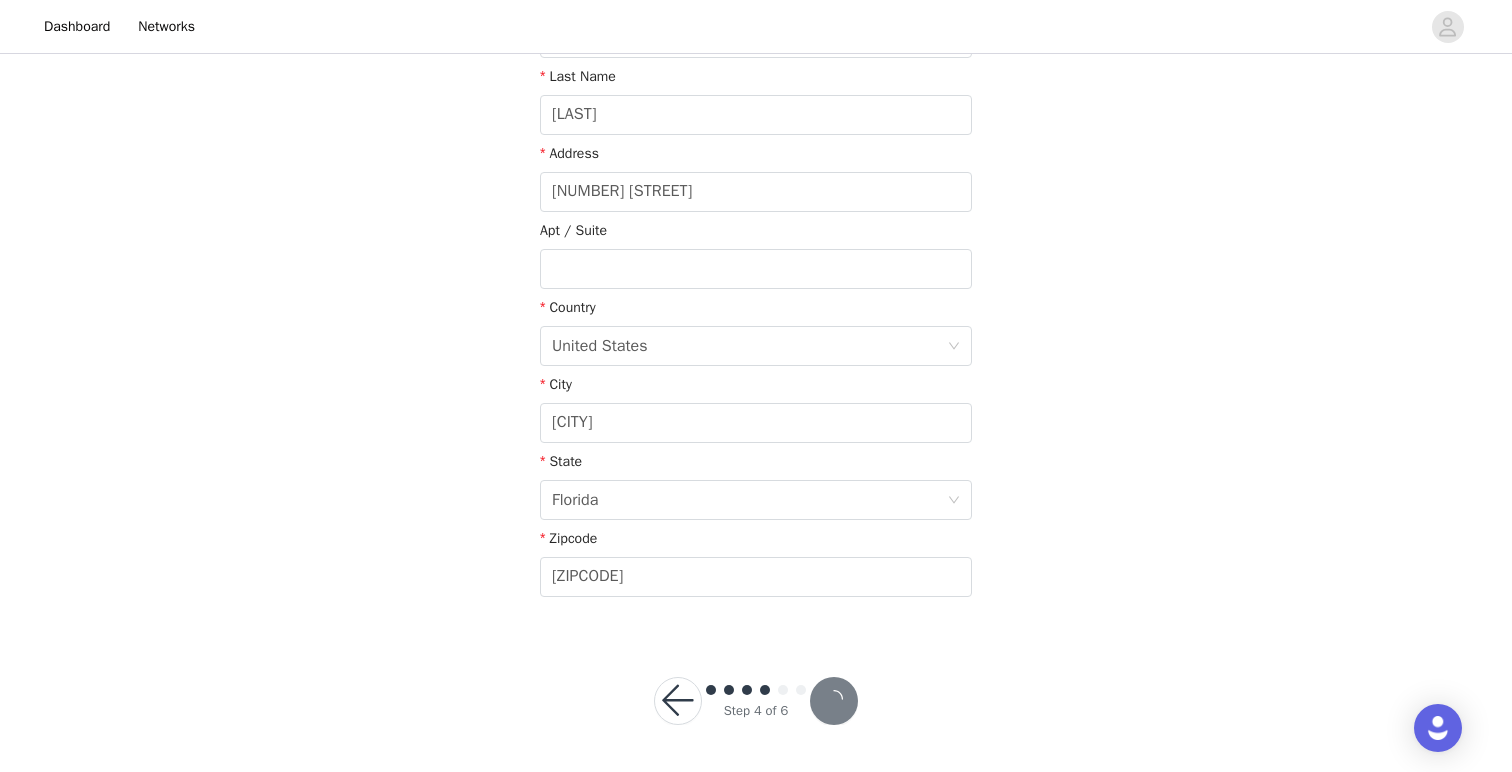 scroll, scrollTop: 388, scrollLeft: 0, axis: vertical 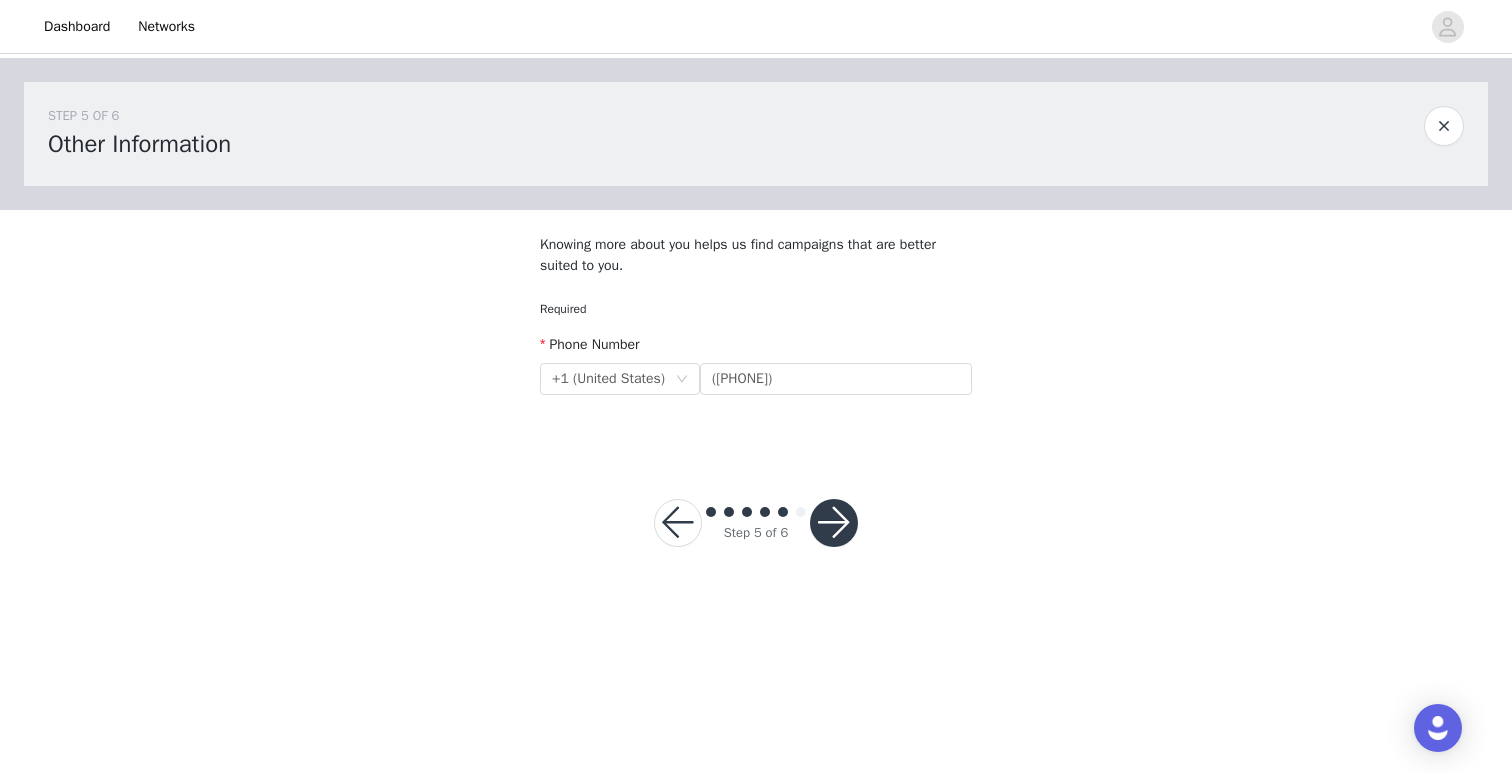 click at bounding box center [834, 523] 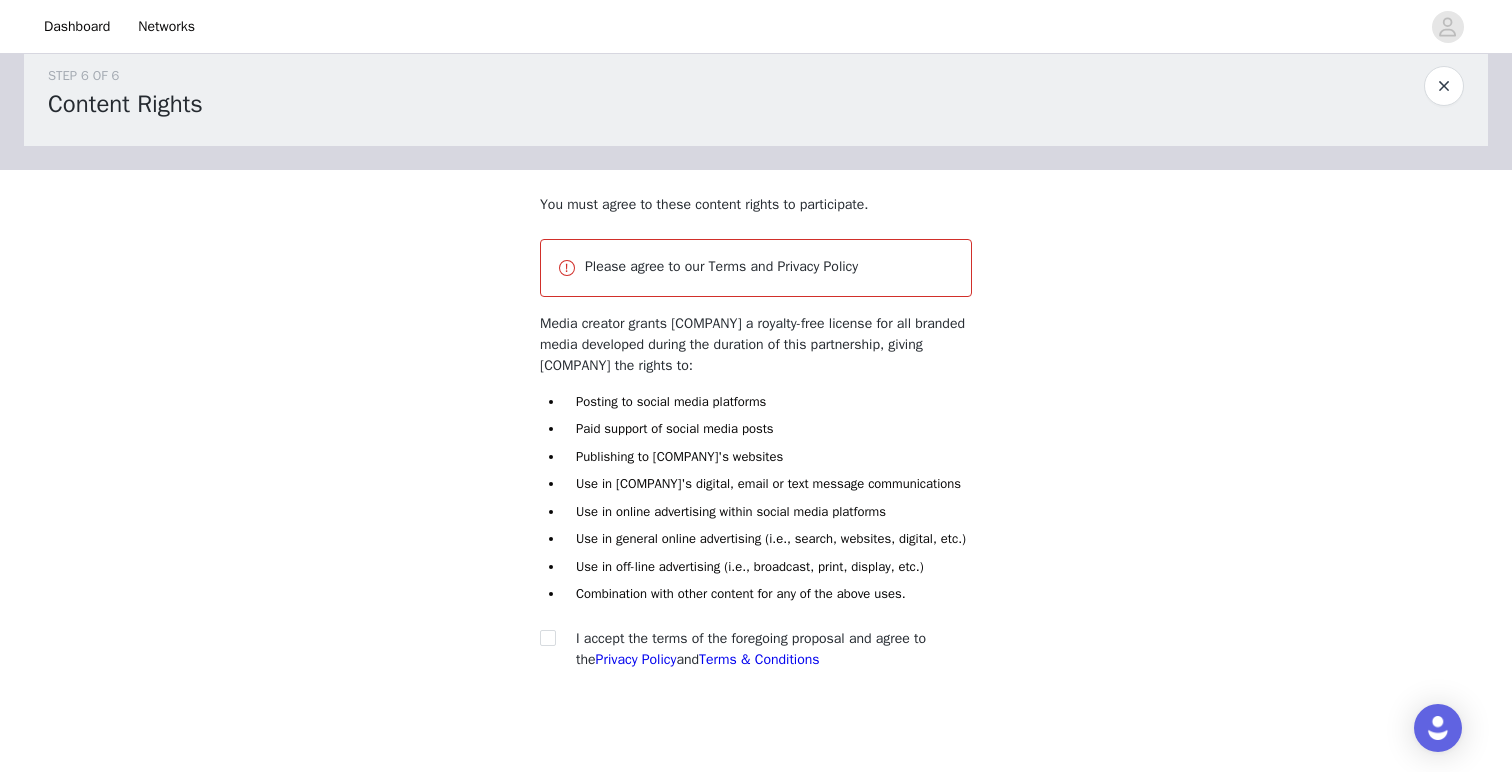 scroll, scrollTop: 157, scrollLeft: 0, axis: vertical 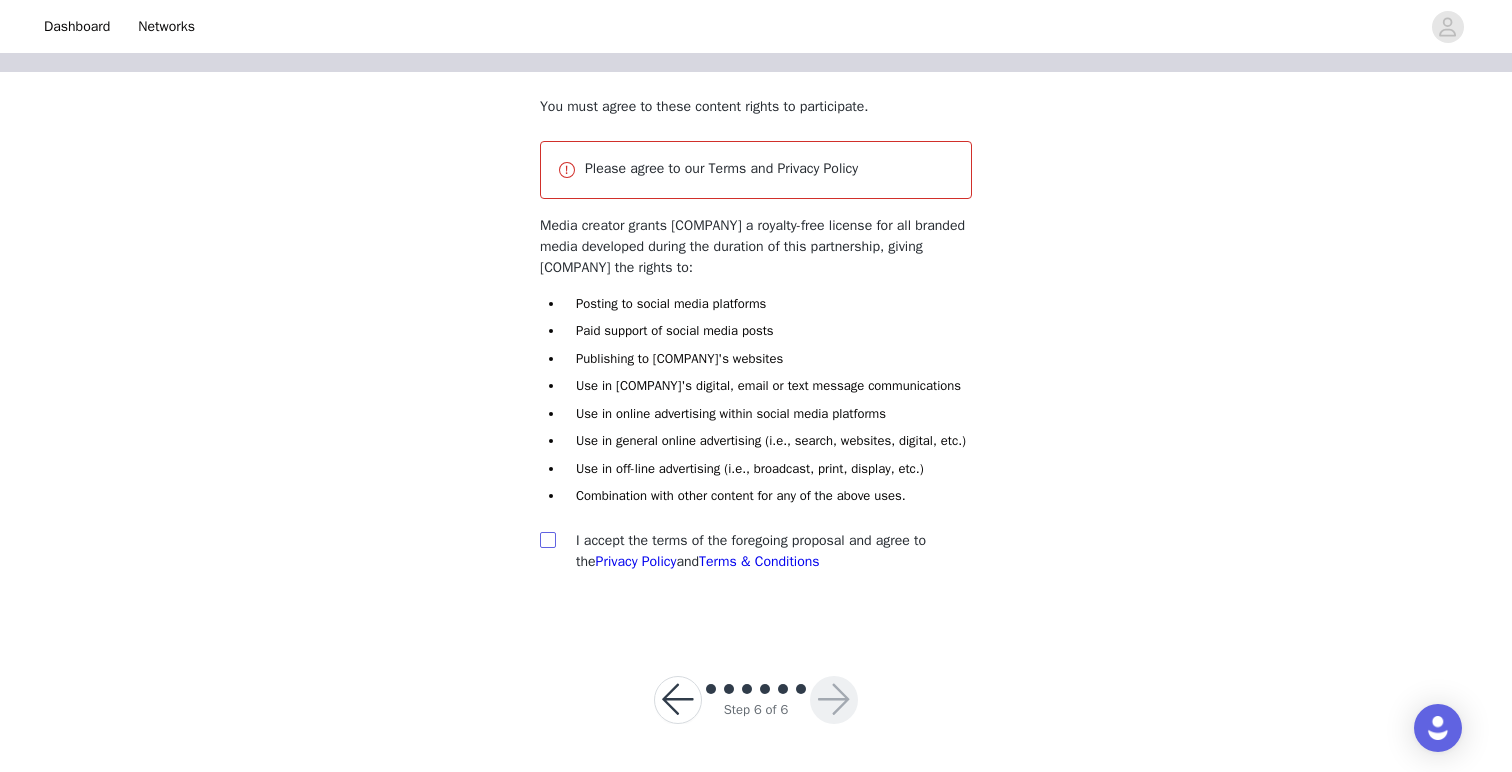 click at bounding box center [548, 540] 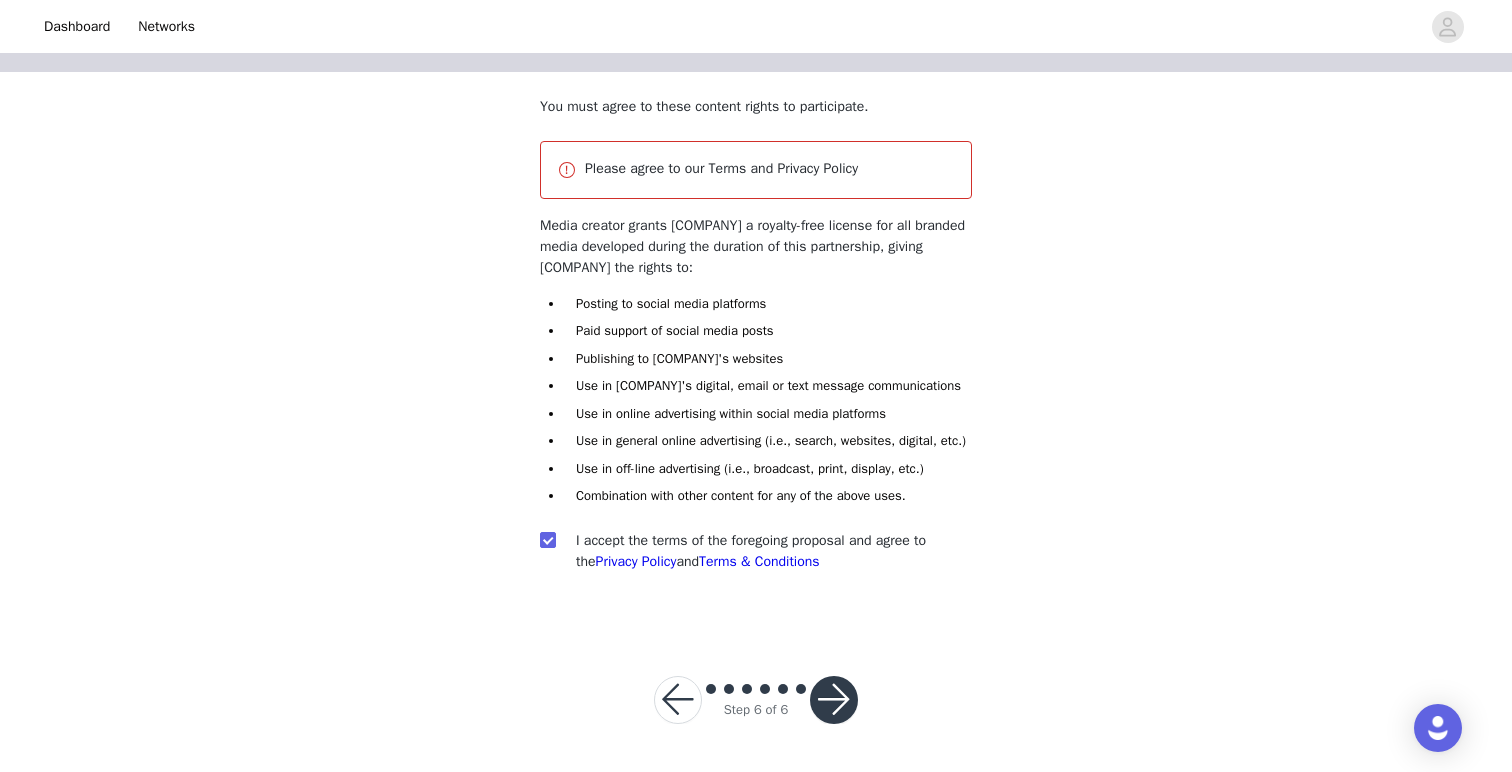 click at bounding box center [834, 700] 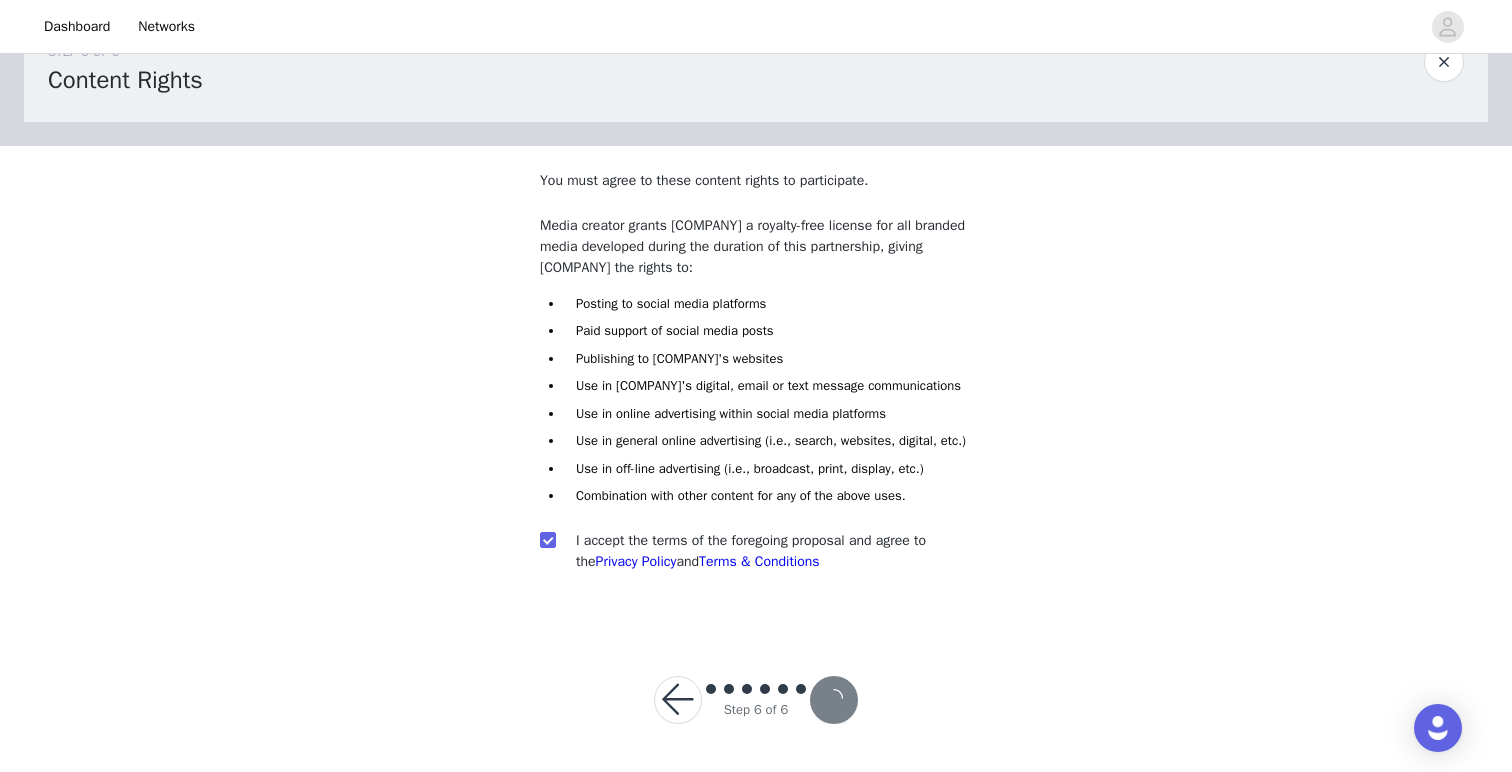 scroll, scrollTop: 83, scrollLeft: 0, axis: vertical 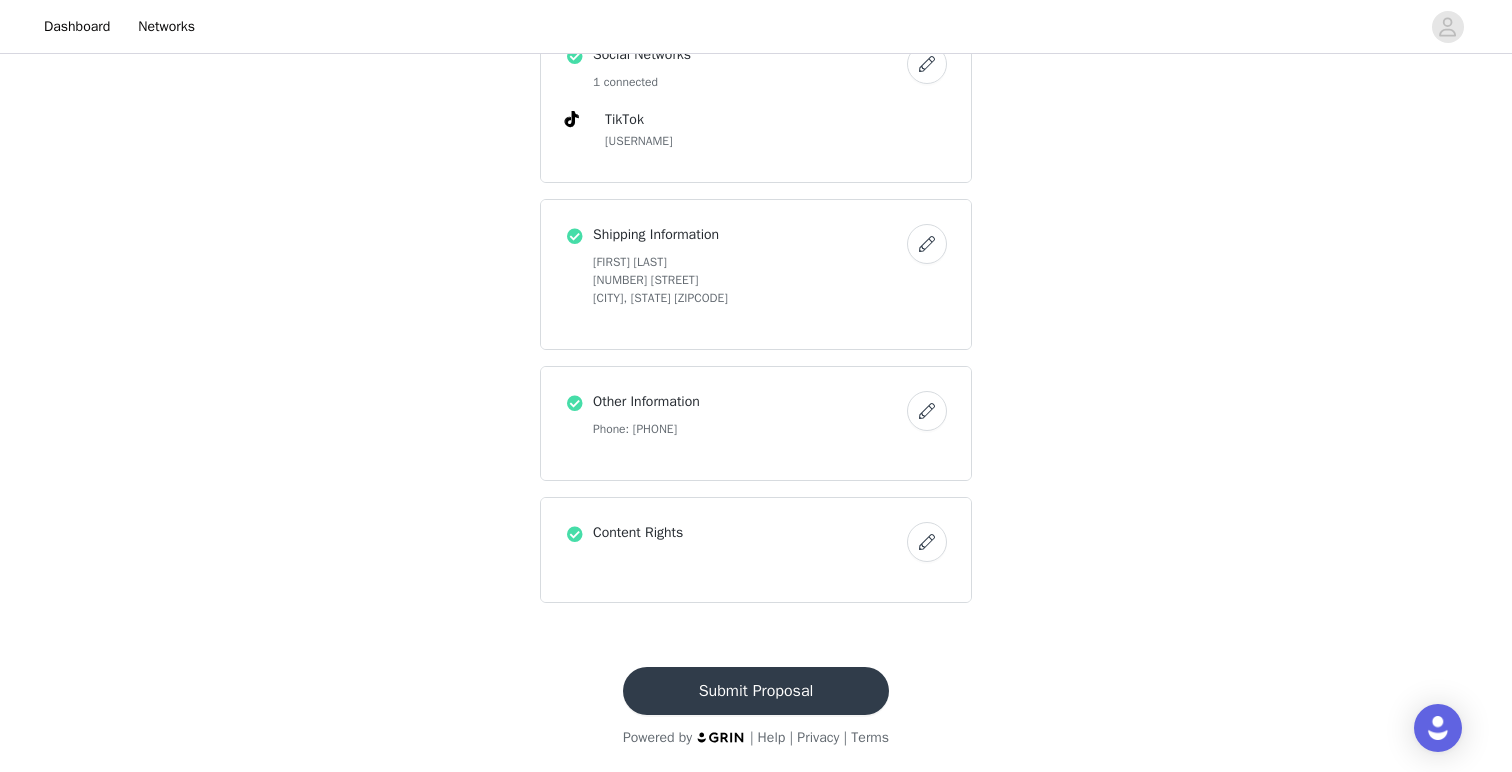 click on "Submit Proposal" at bounding box center [756, 691] 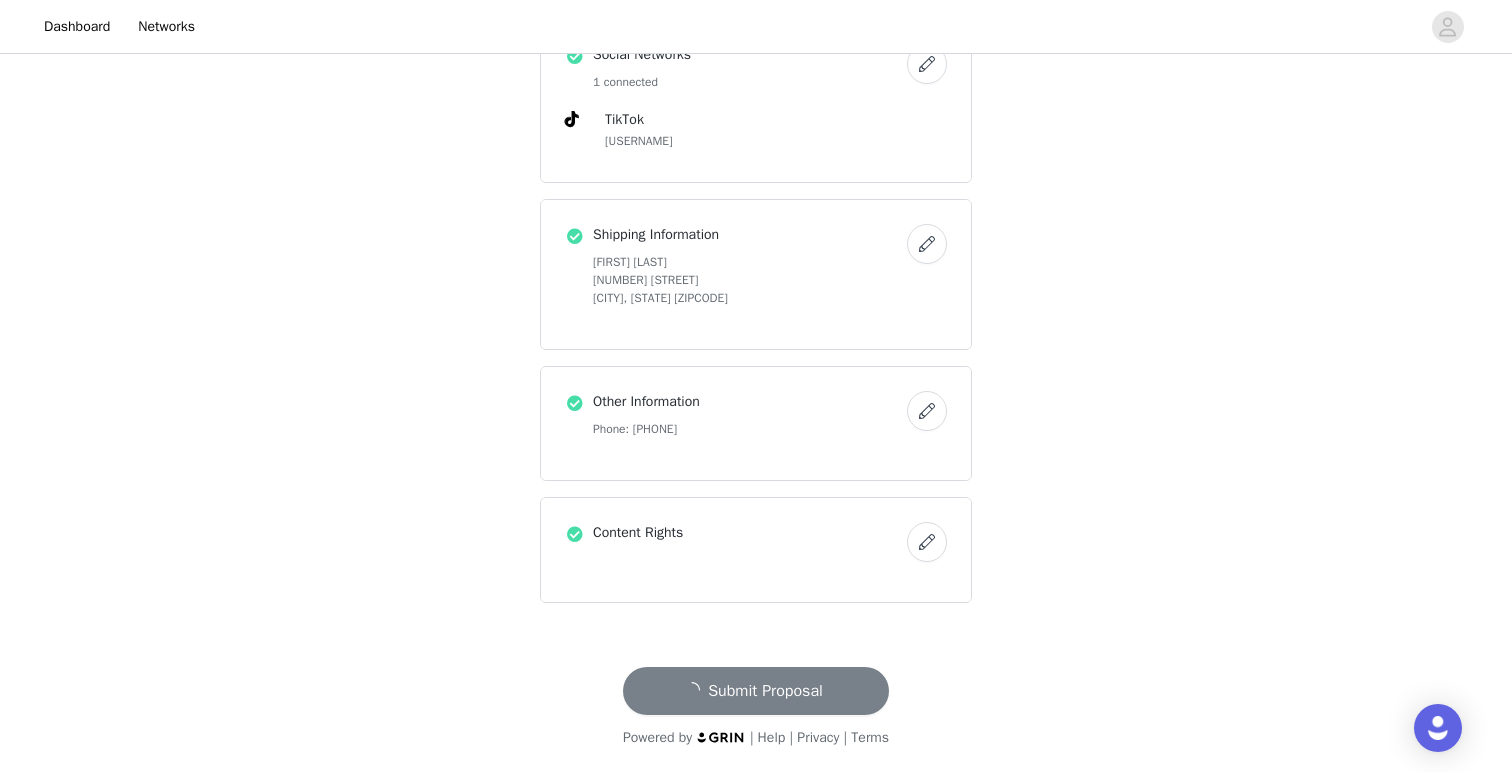 scroll, scrollTop: 0, scrollLeft: 0, axis: both 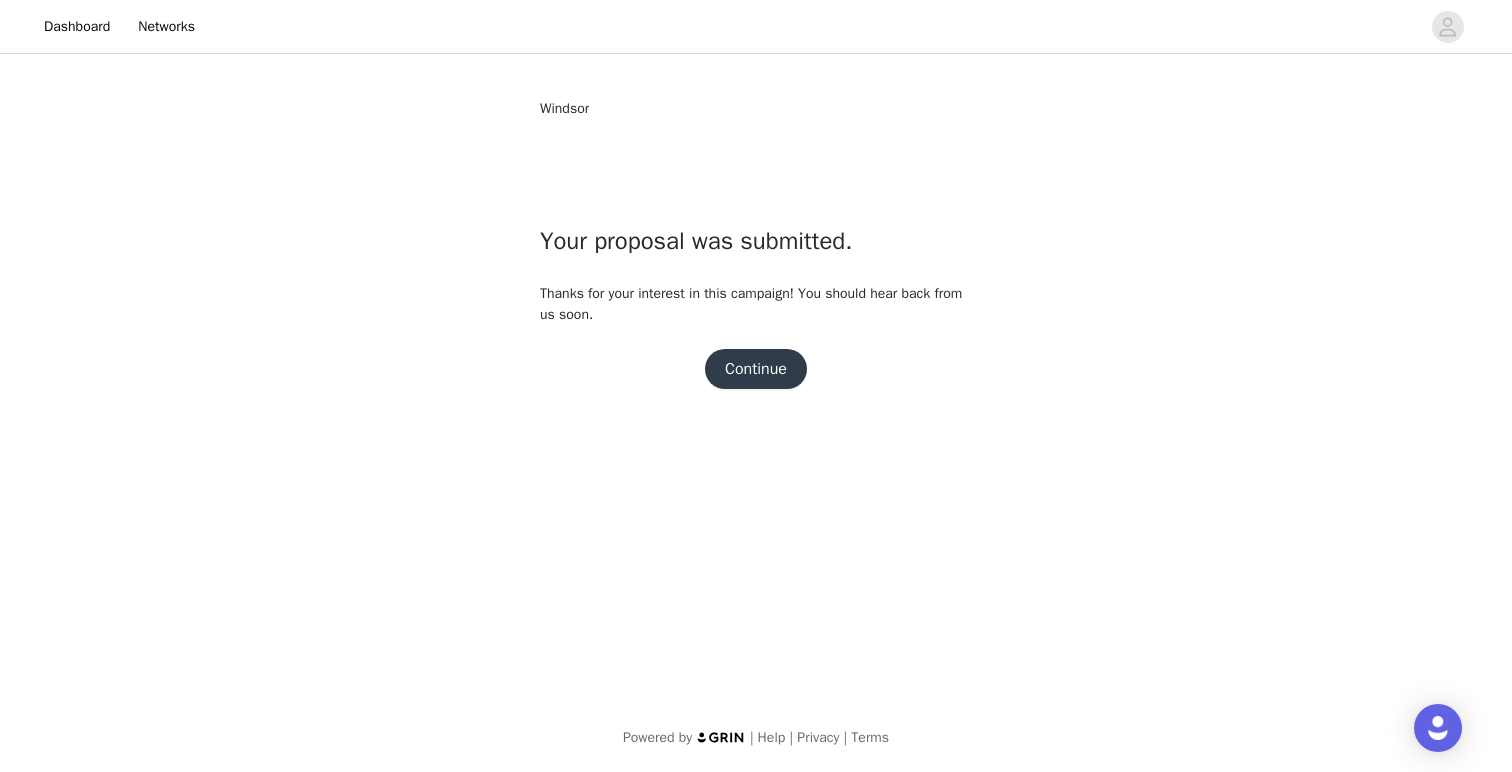 click on "Continue" at bounding box center [756, 369] 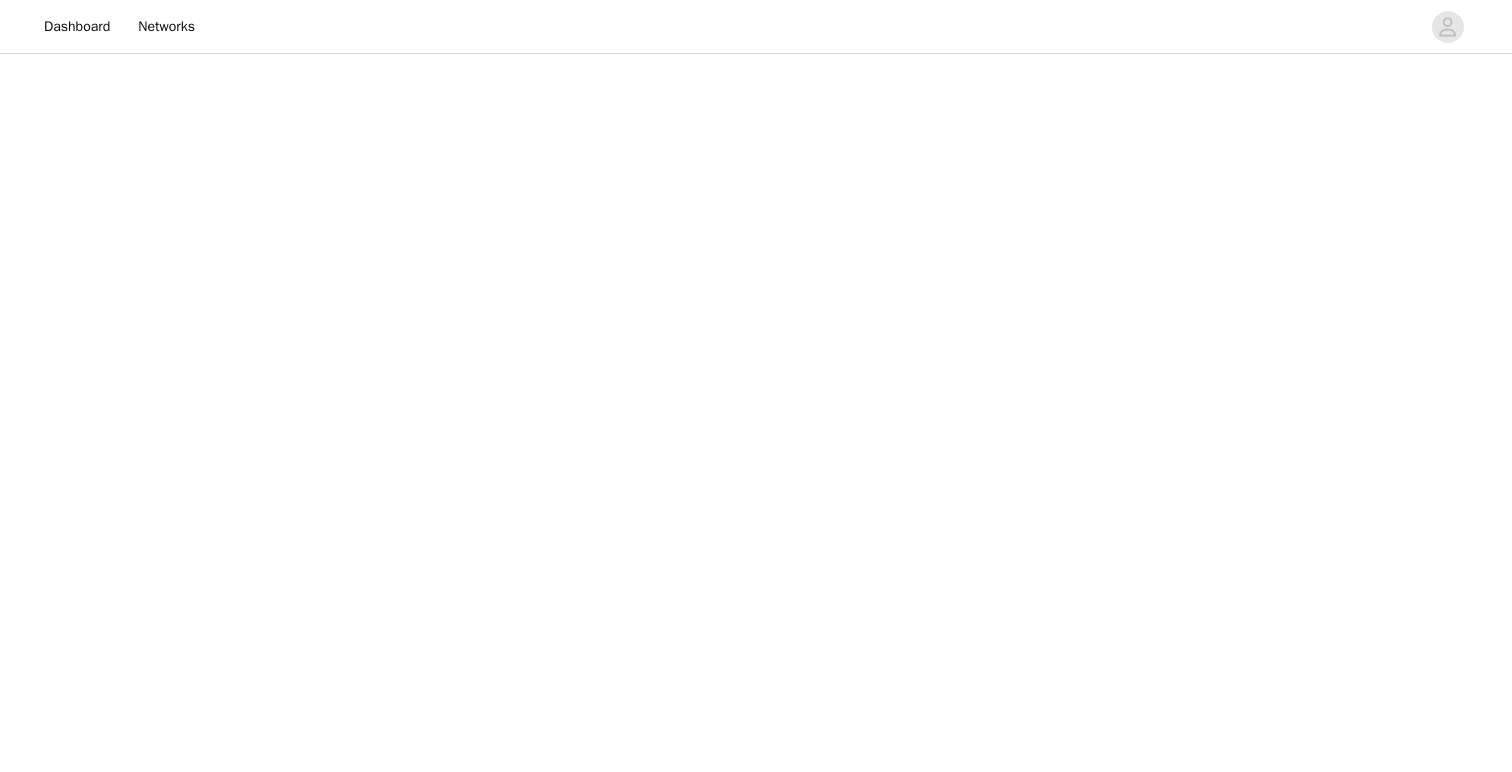 scroll, scrollTop: 0, scrollLeft: 0, axis: both 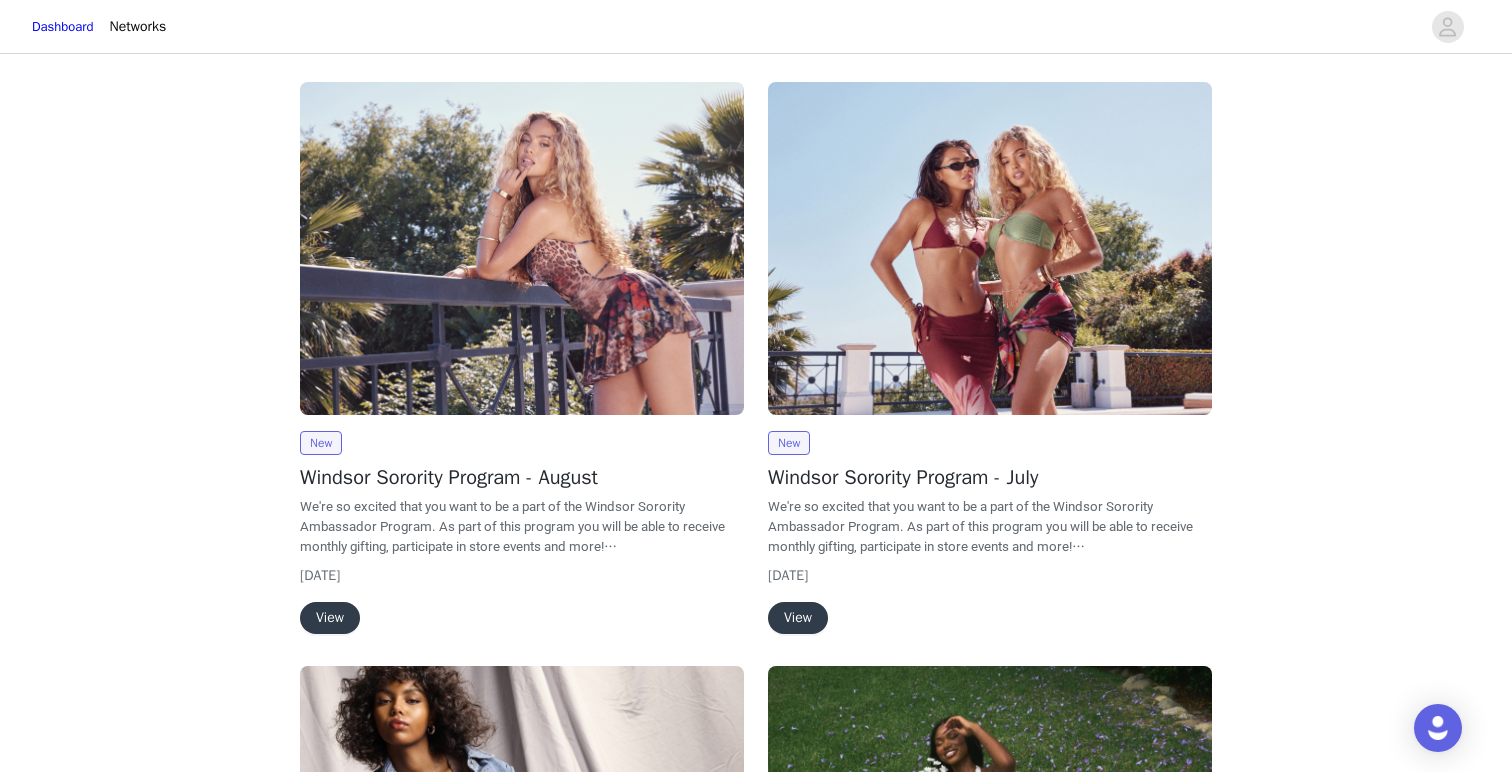 click on "View" at bounding box center (330, 618) 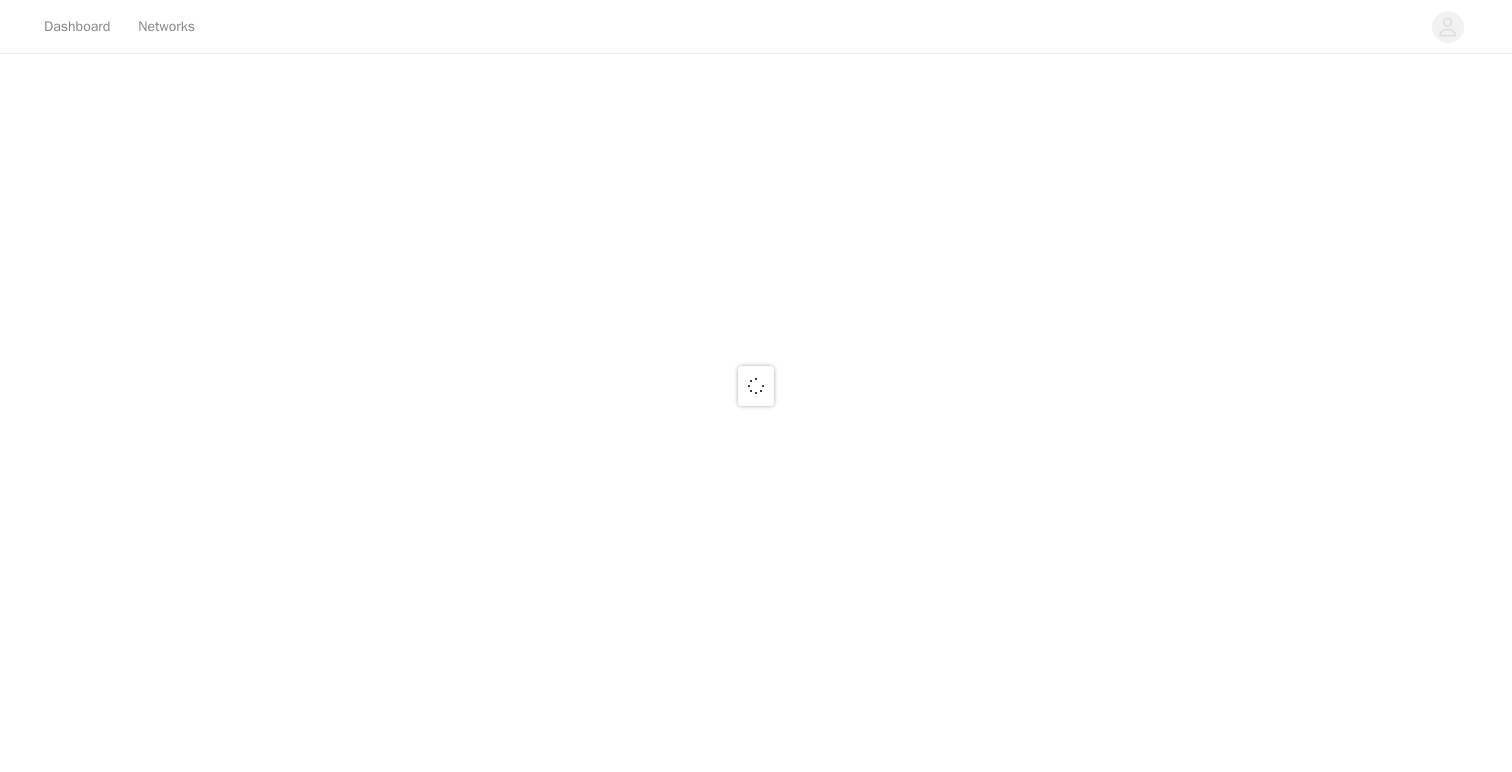scroll, scrollTop: 0, scrollLeft: 0, axis: both 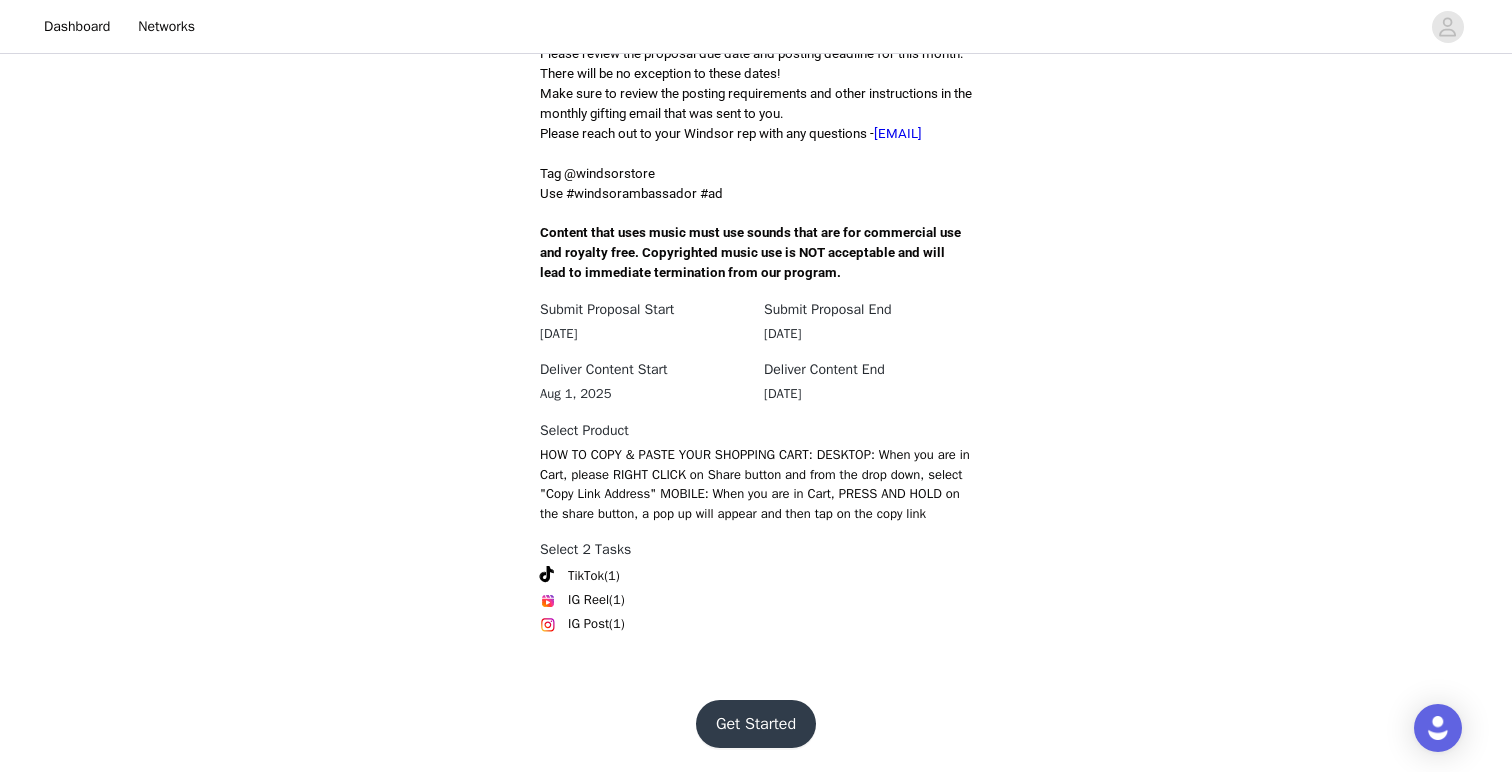 click on "Get Started" at bounding box center [756, 724] 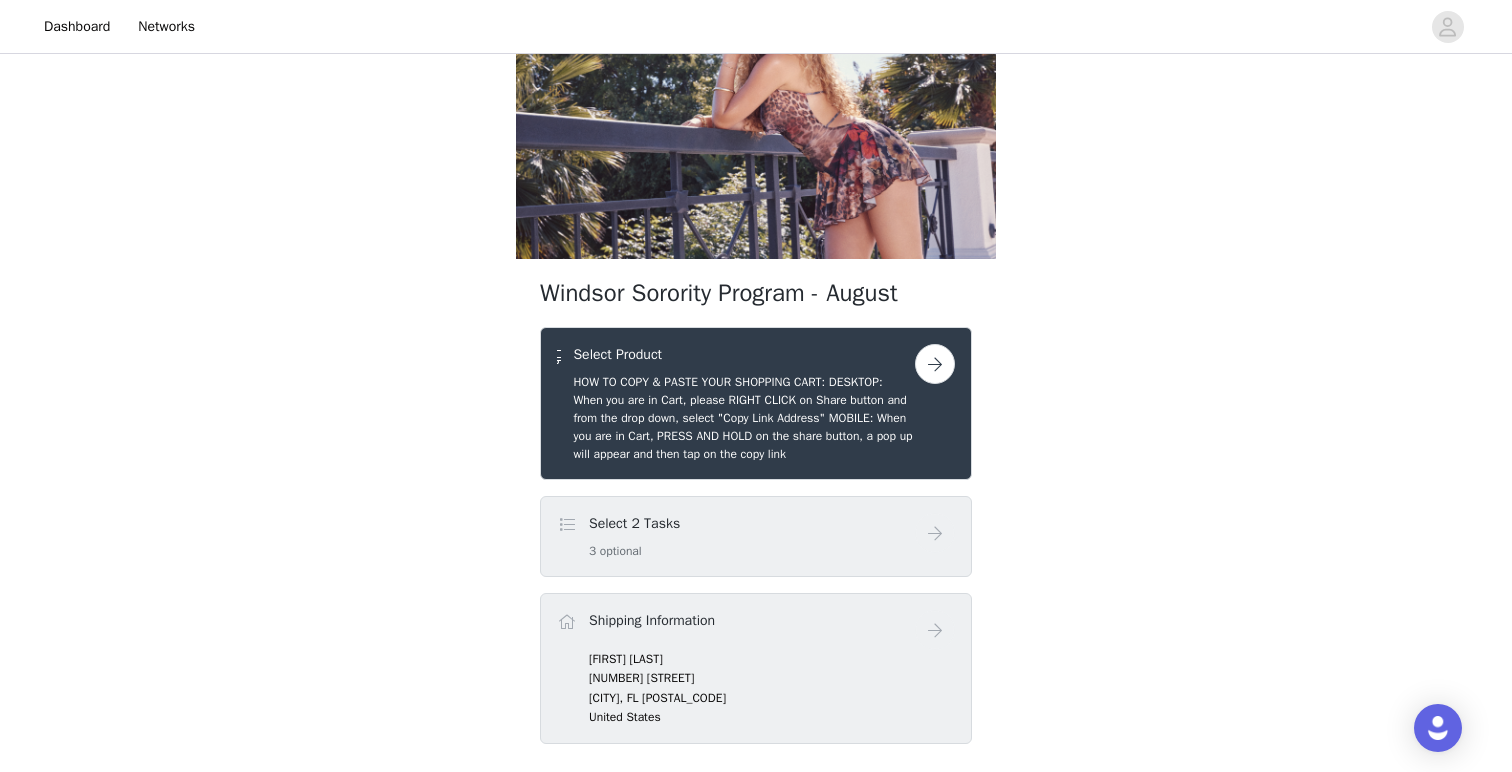 scroll, scrollTop: 278, scrollLeft: 0, axis: vertical 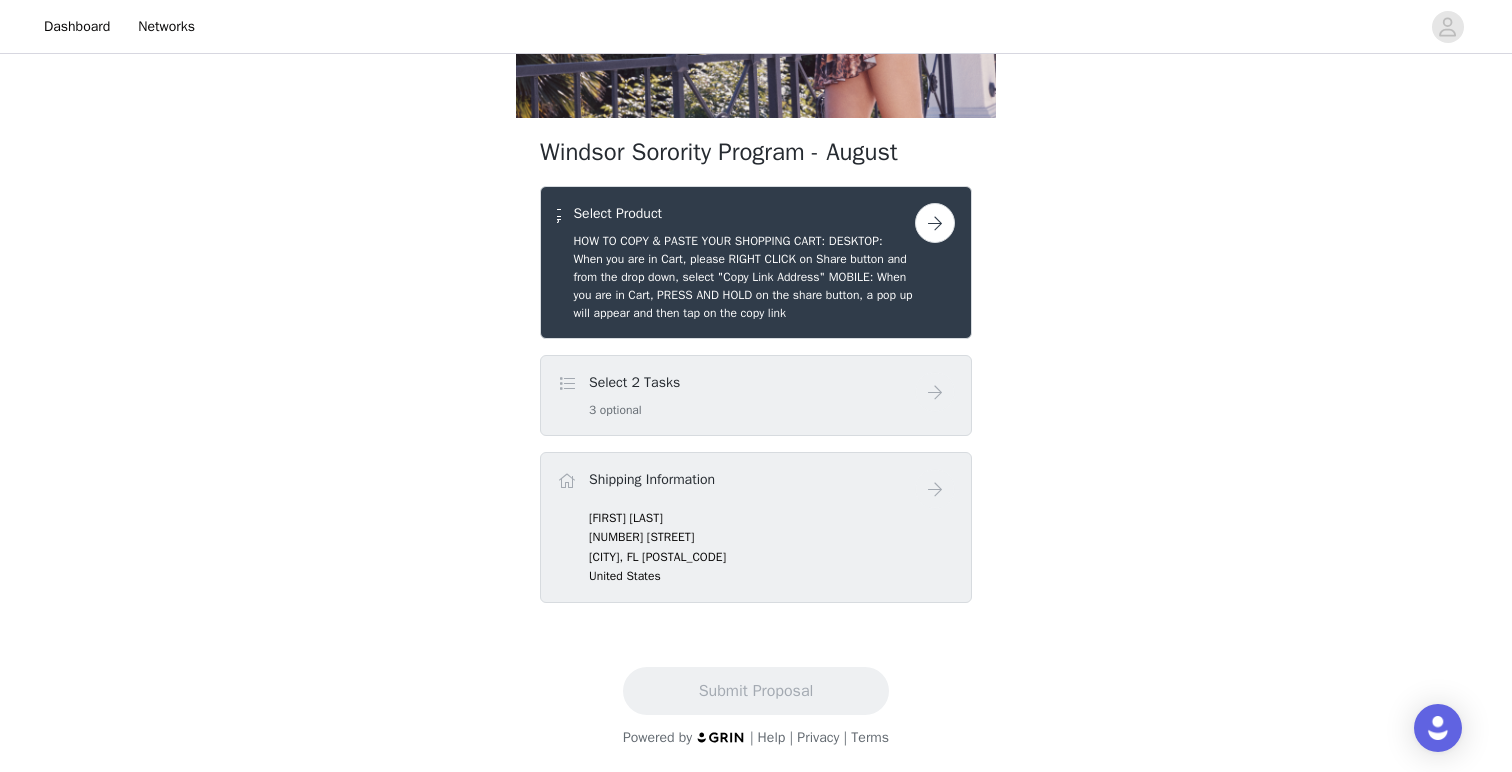 click at bounding box center (935, 223) 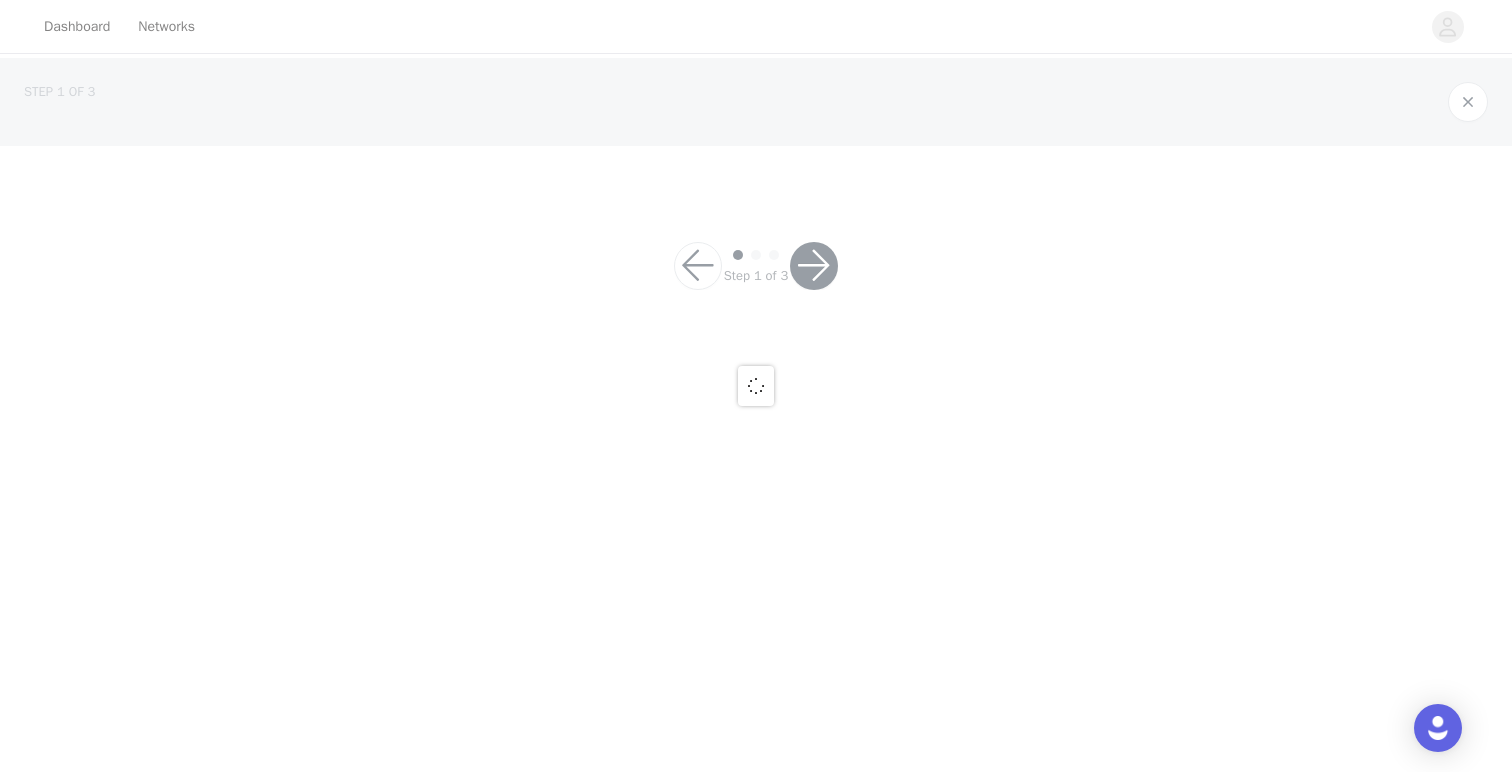 scroll, scrollTop: 0, scrollLeft: 0, axis: both 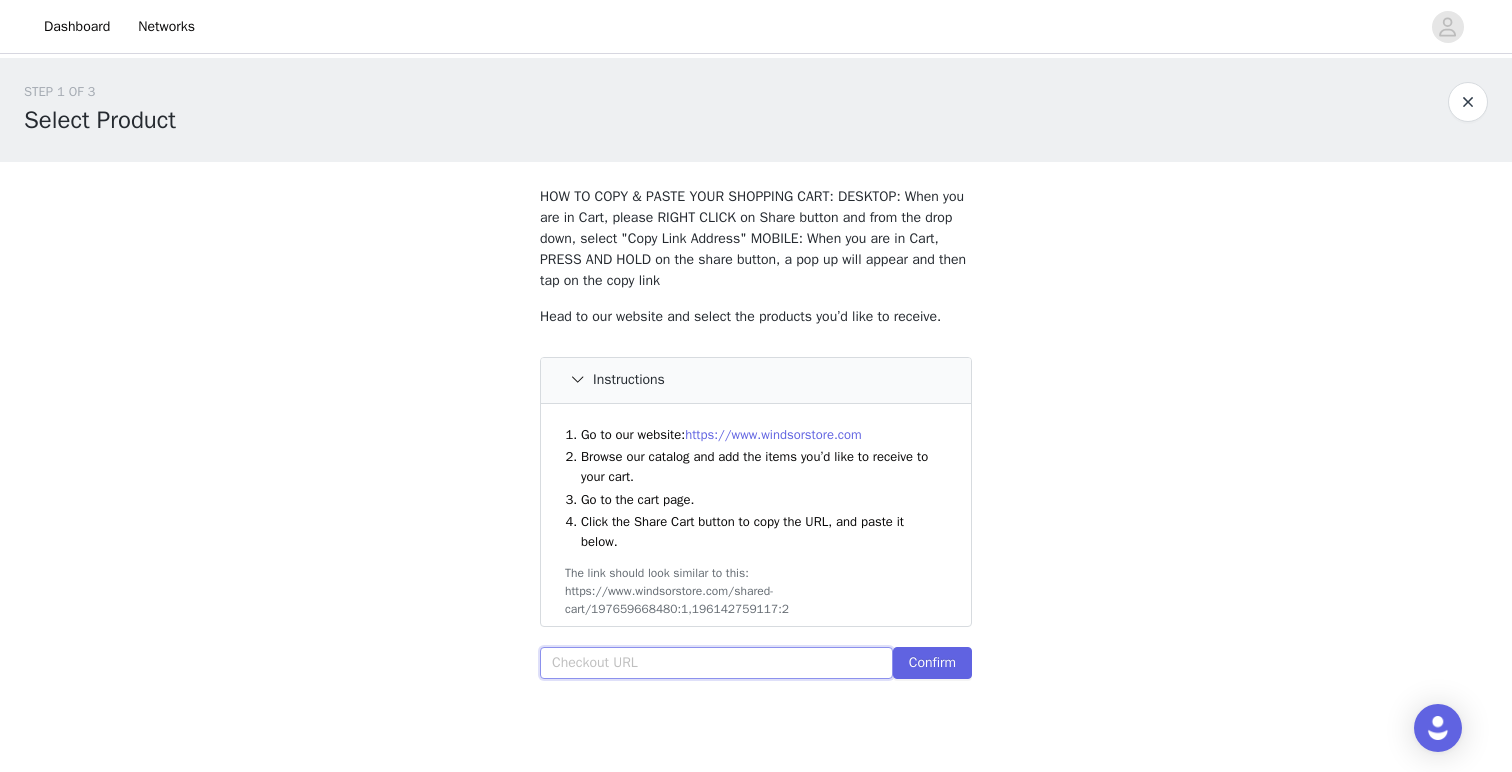 click at bounding box center [716, 663] 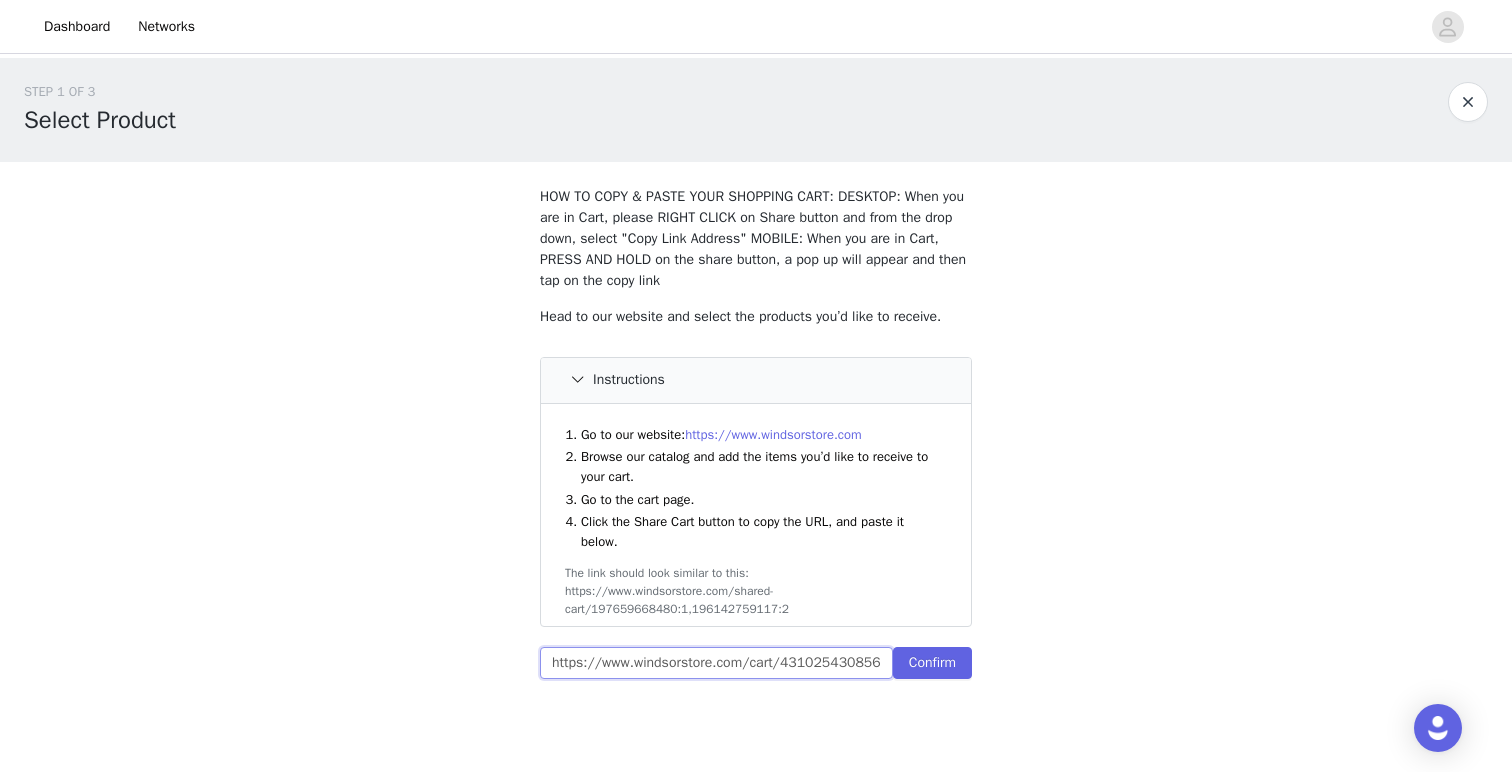scroll, scrollTop: 0, scrollLeft: 176, axis: horizontal 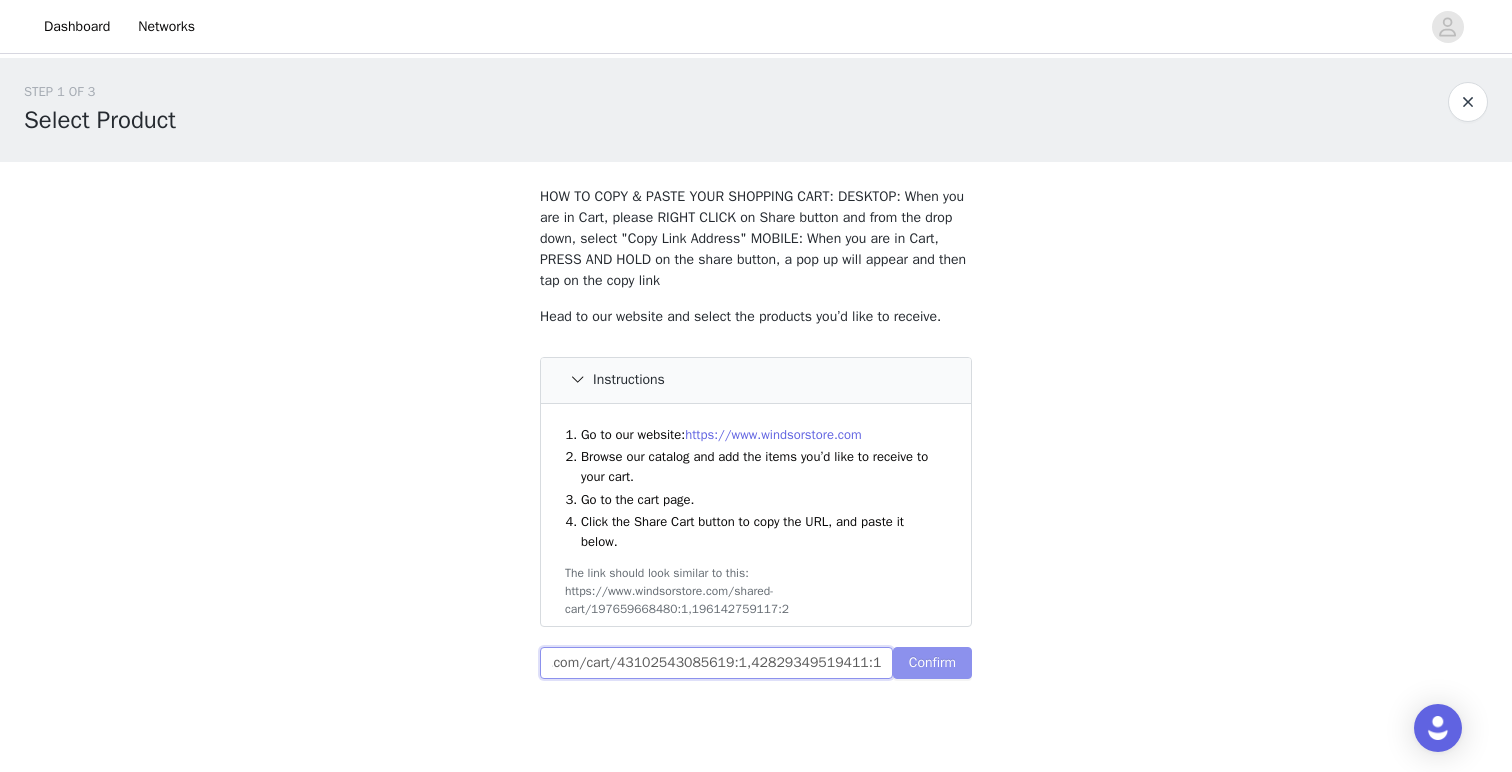 type on "https://www.windsorstore.com/cart/43102543085619:1,42829349519411:1" 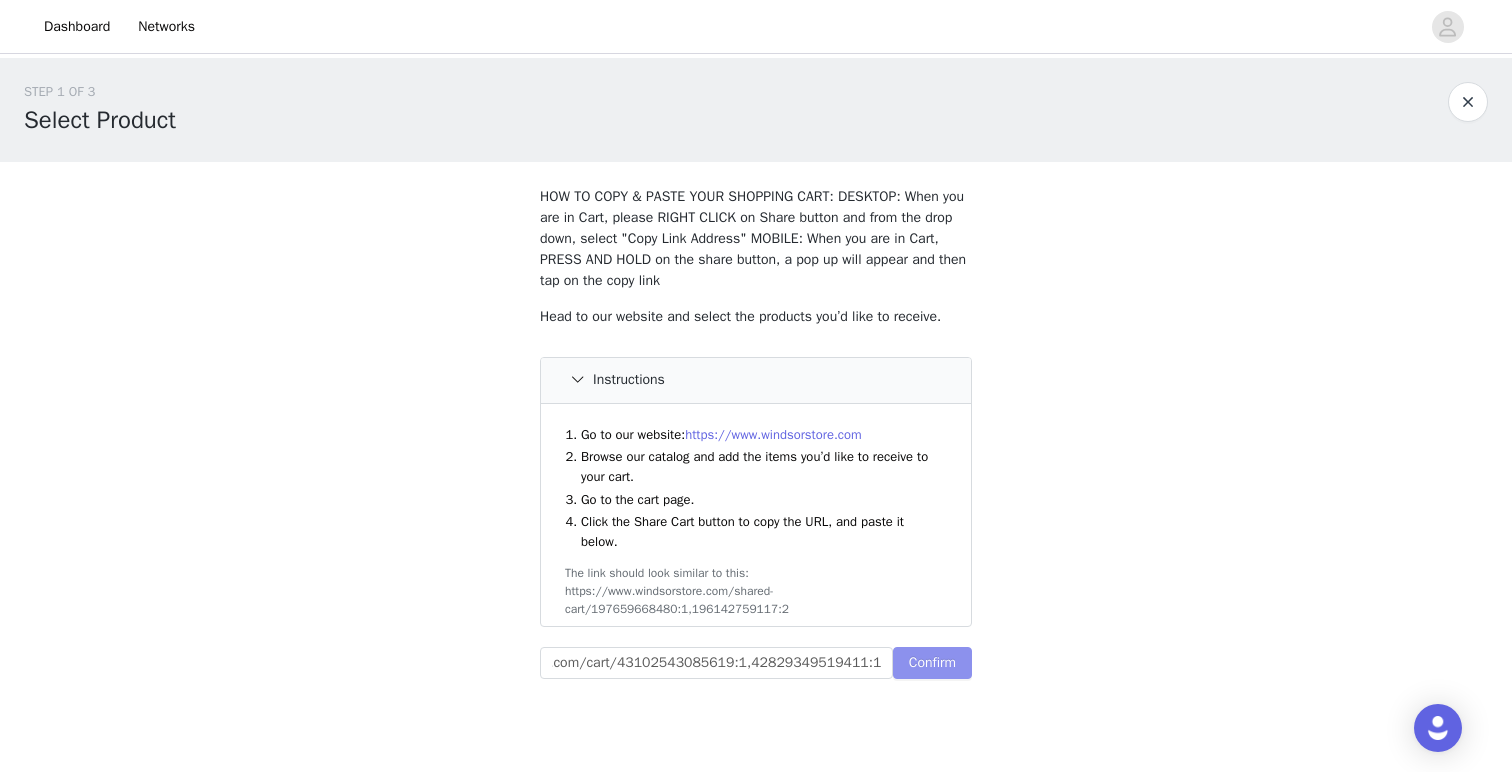 scroll, scrollTop: 0, scrollLeft: 0, axis: both 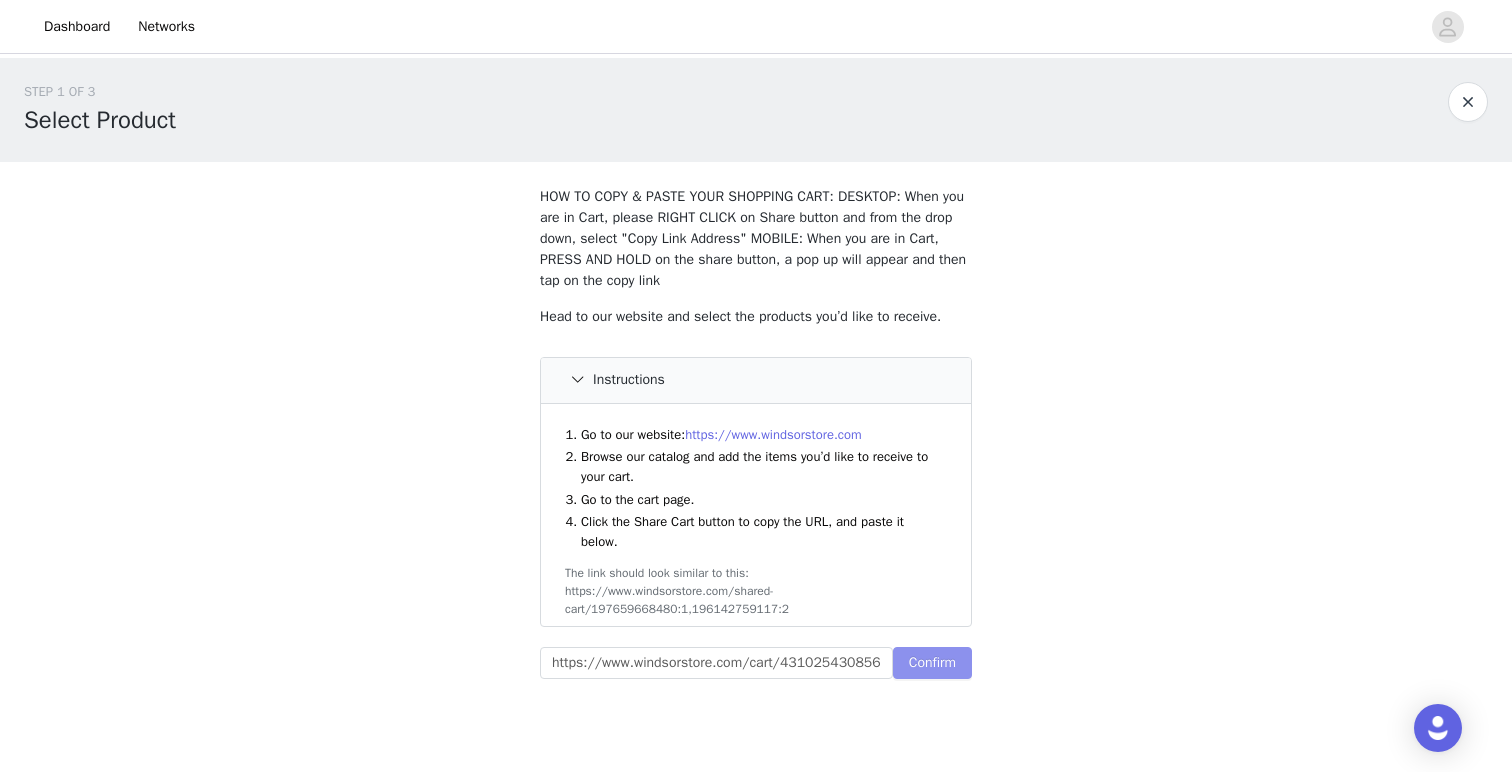 click on "Confirm" at bounding box center (932, 663) 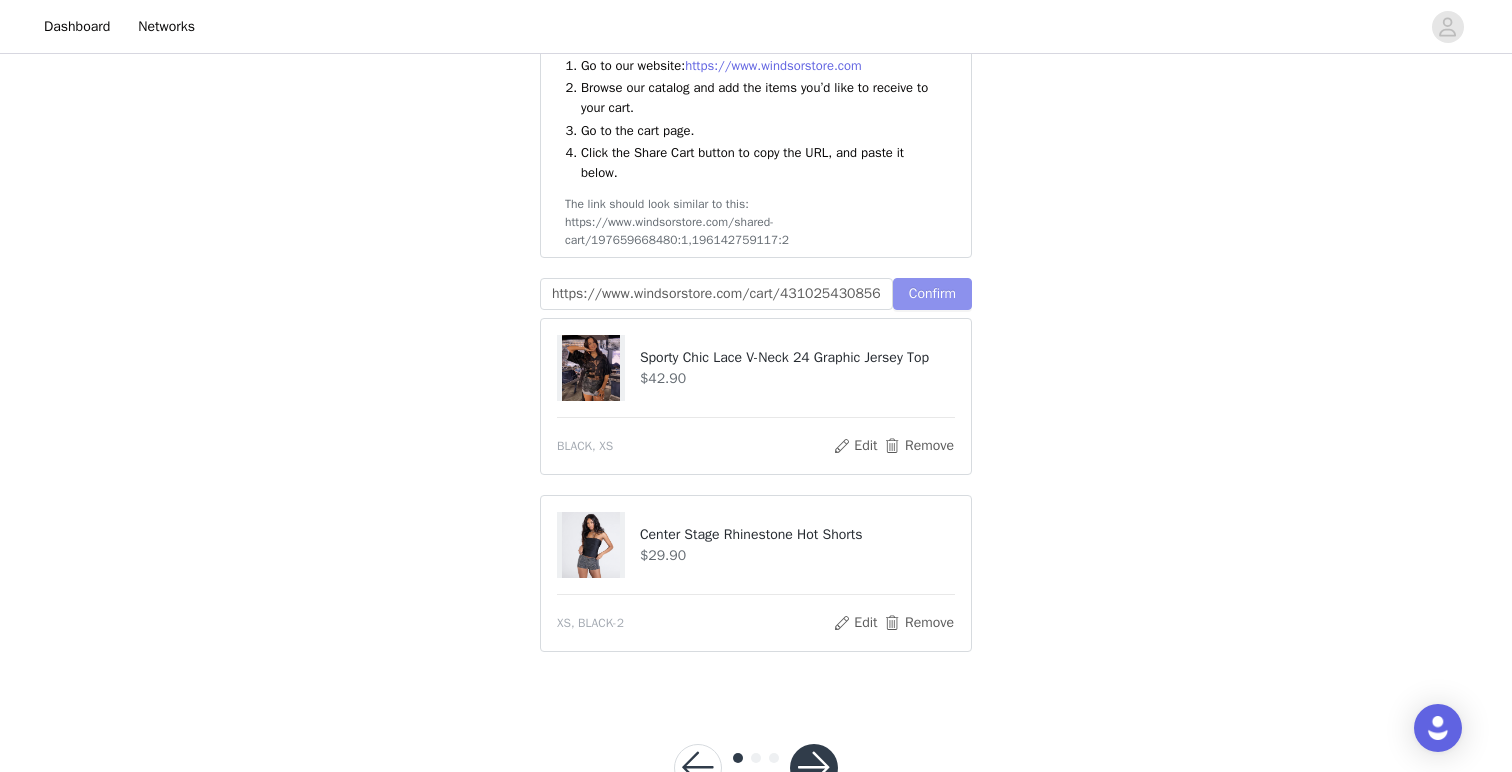 scroll, scrollTop: 377, scrollLeft: 0, axis: vertical 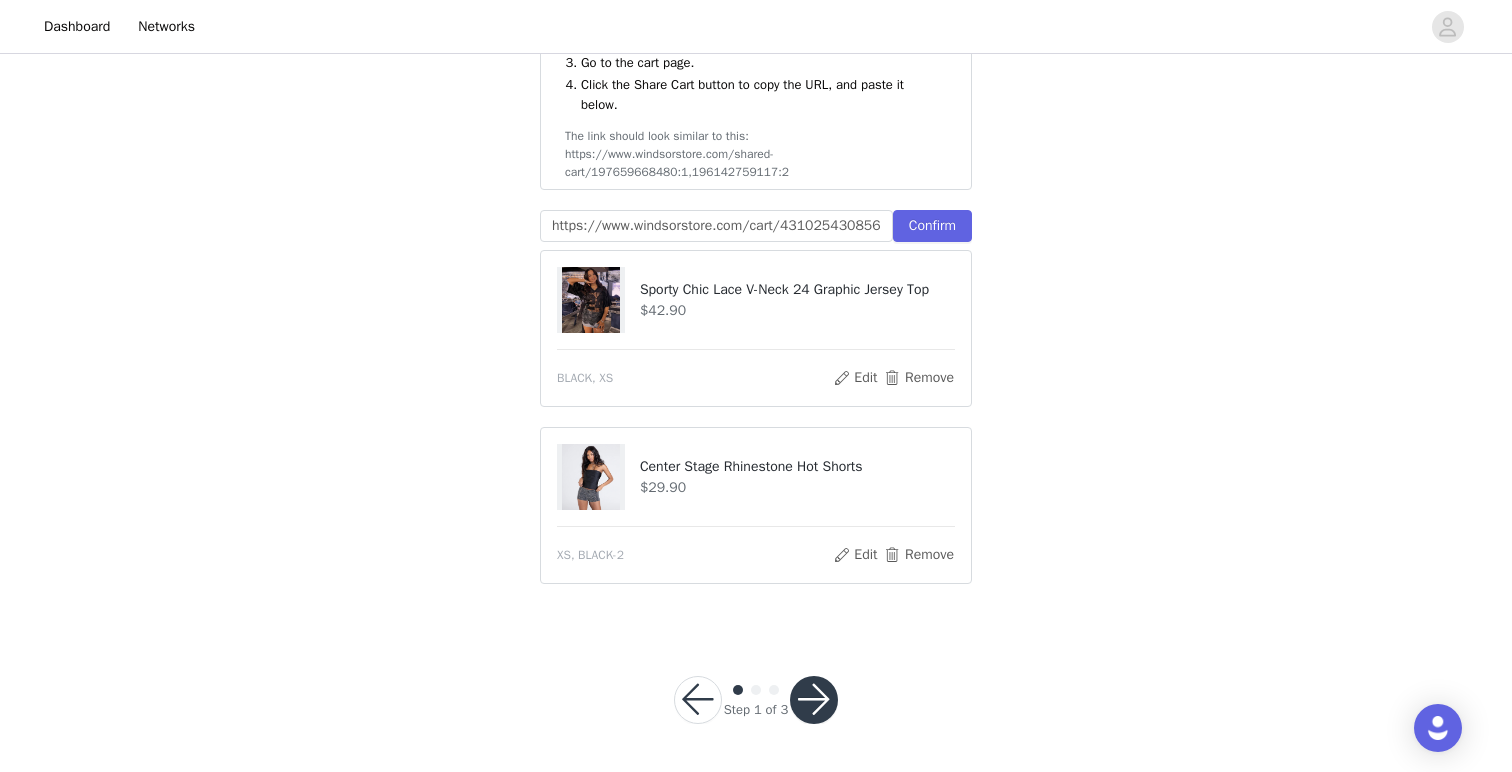 click at bounding box center (814, 700) 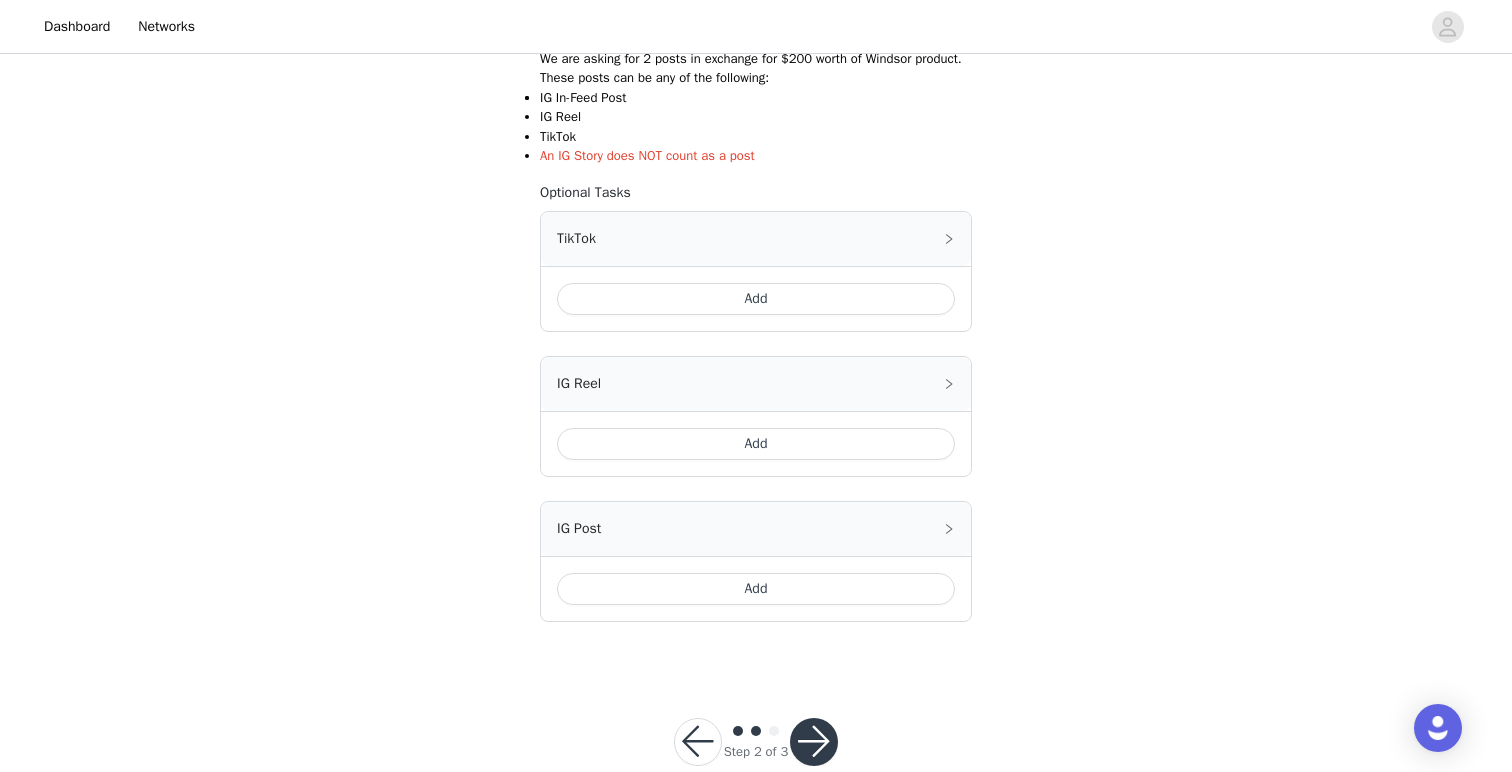 scroll, scrollTop: 393, scrollLeft: 0, axis: vertical 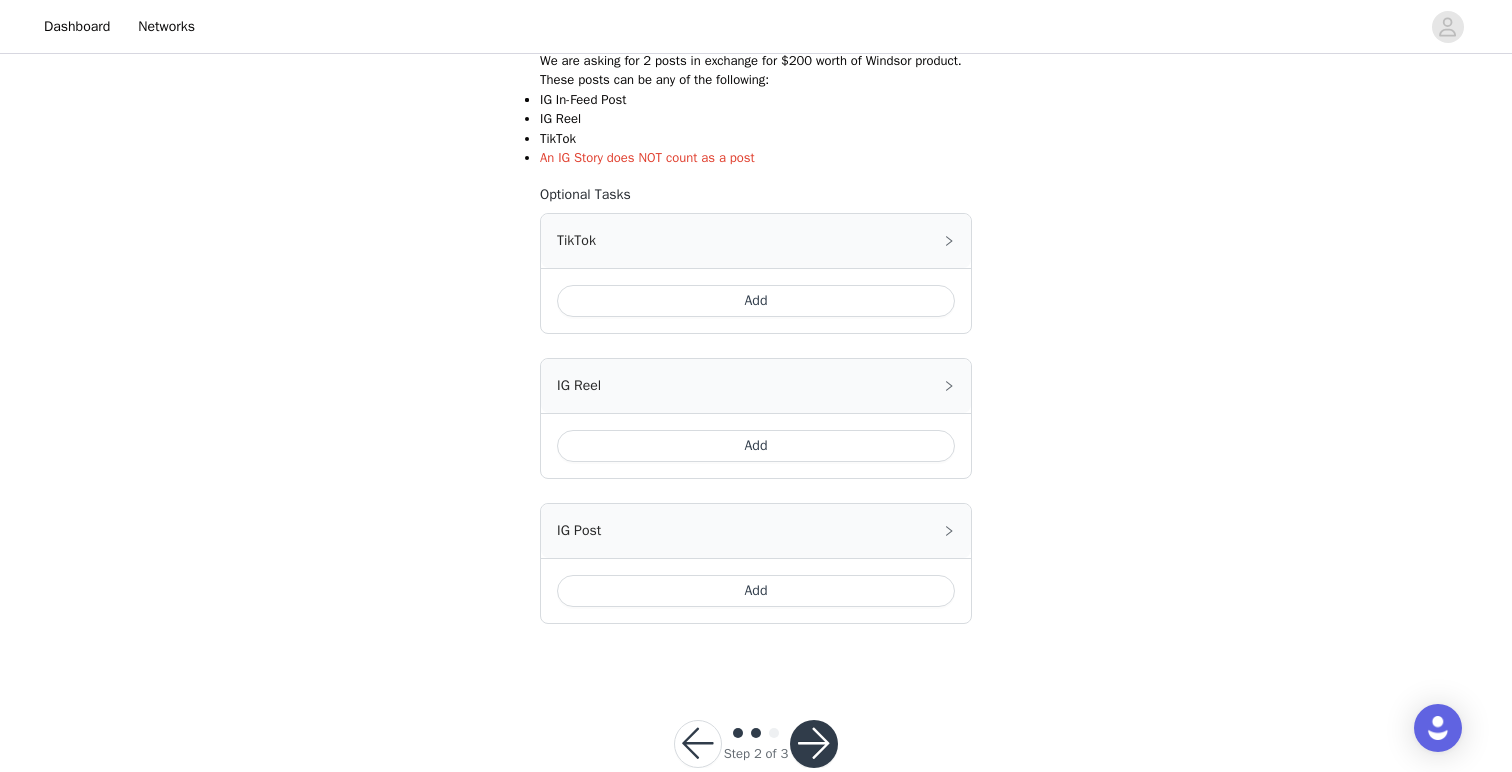 click on "Add" at bounding box center (756, 301) 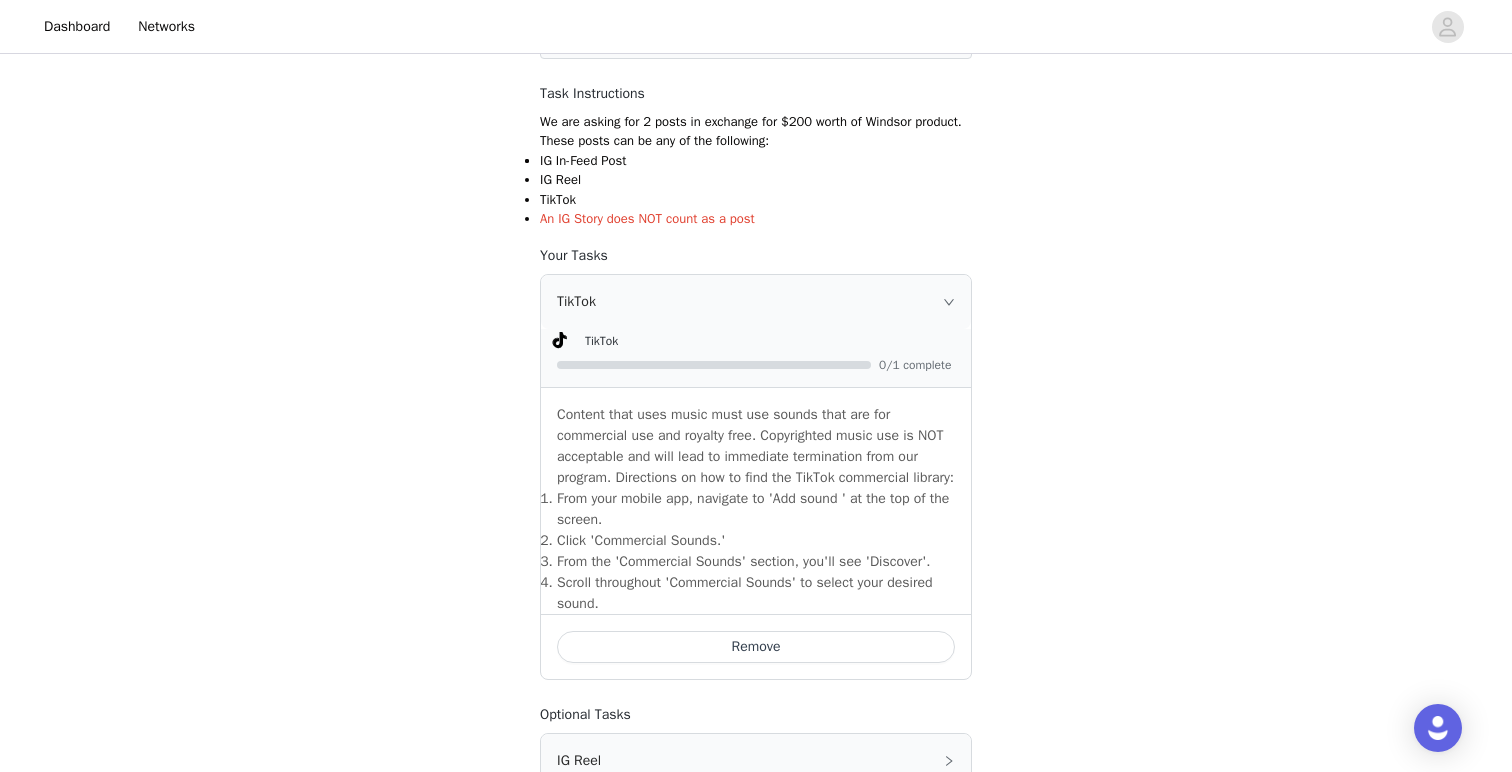 scroll, scrollTop: 324, scrollLeft: 0, axis: vertical 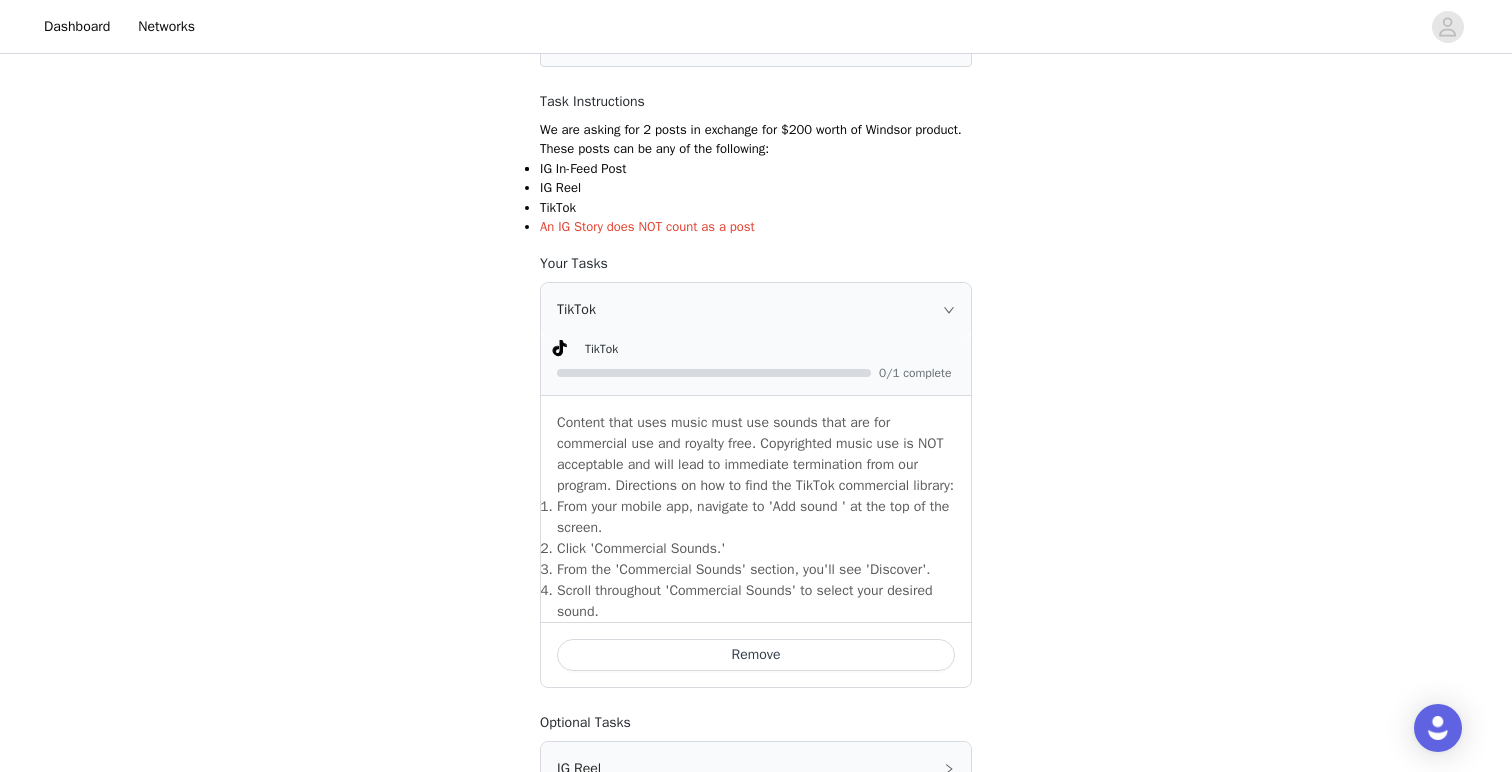 click on "STEP 2 OF 3
Select 2 Tasks
Include the following in your post    Hashtag in the captions:    #windsorambassador    Mention in the caption:    @windsorstore
Your TikTok invite link will be created after your proposal is accepted.
Task Instructions   We are asking for 2 posts in exchange for $200 worth of Windsor product. These posts can be any of the following:
IG In-Feed Post
IG Reel
TikTok
An IG Story does NOT count as a post
Your Tasks     TikTok     TikTok     0/1 complete     Content that uses music must use sounds that are for commercial use and royalty free. Copyrighted music use is NOT acceptable and will lead to immediate termination from our program. Directions on how to find the TikTok commercial library:
​From your mobile app, navigate to 'Add sound ' at the top of the screen.
​Click 'Commercial Sounds.'
Remove   Optional Tasks       Add" at bounding box center (756, 394) 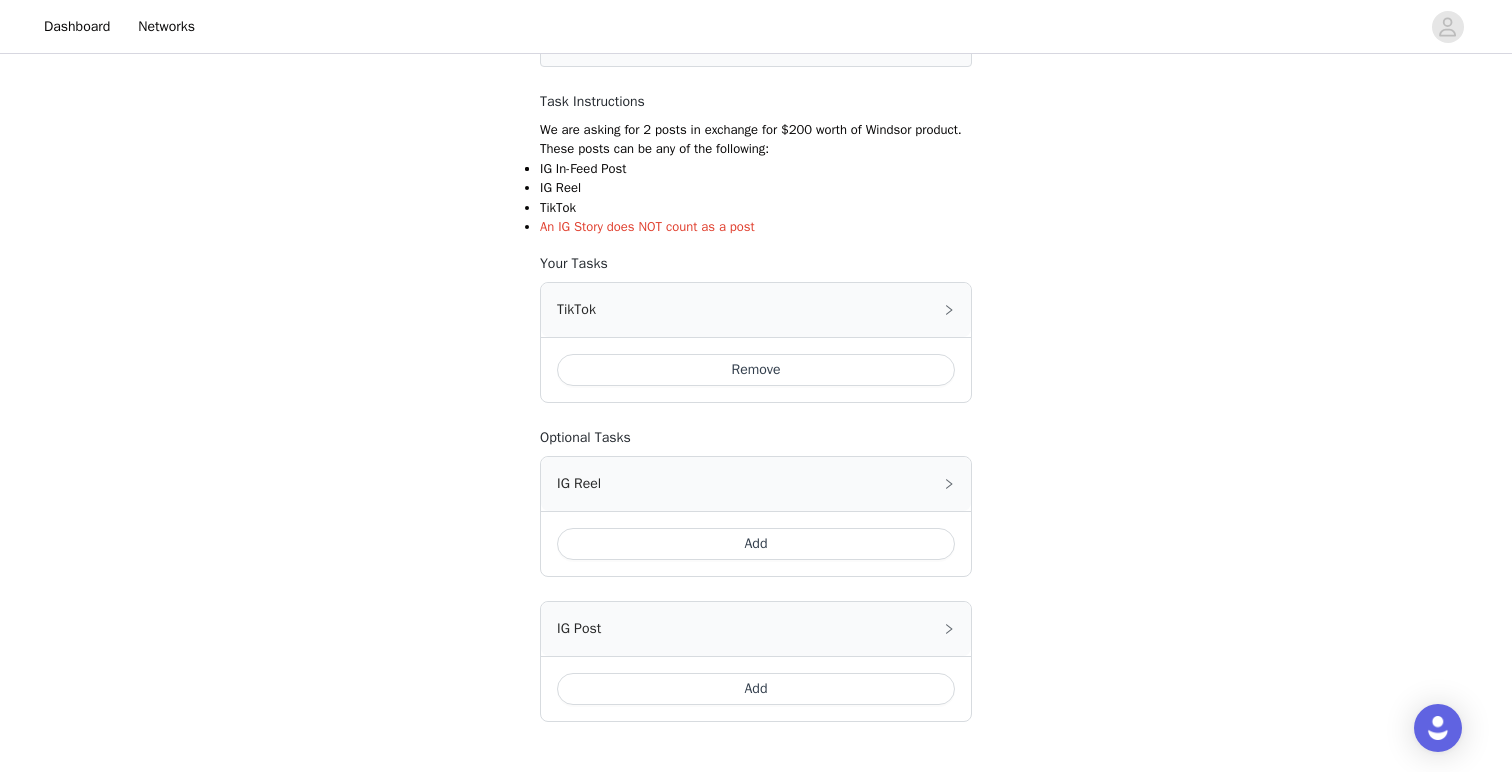 click on "Add" at bounding box center (756, 689) 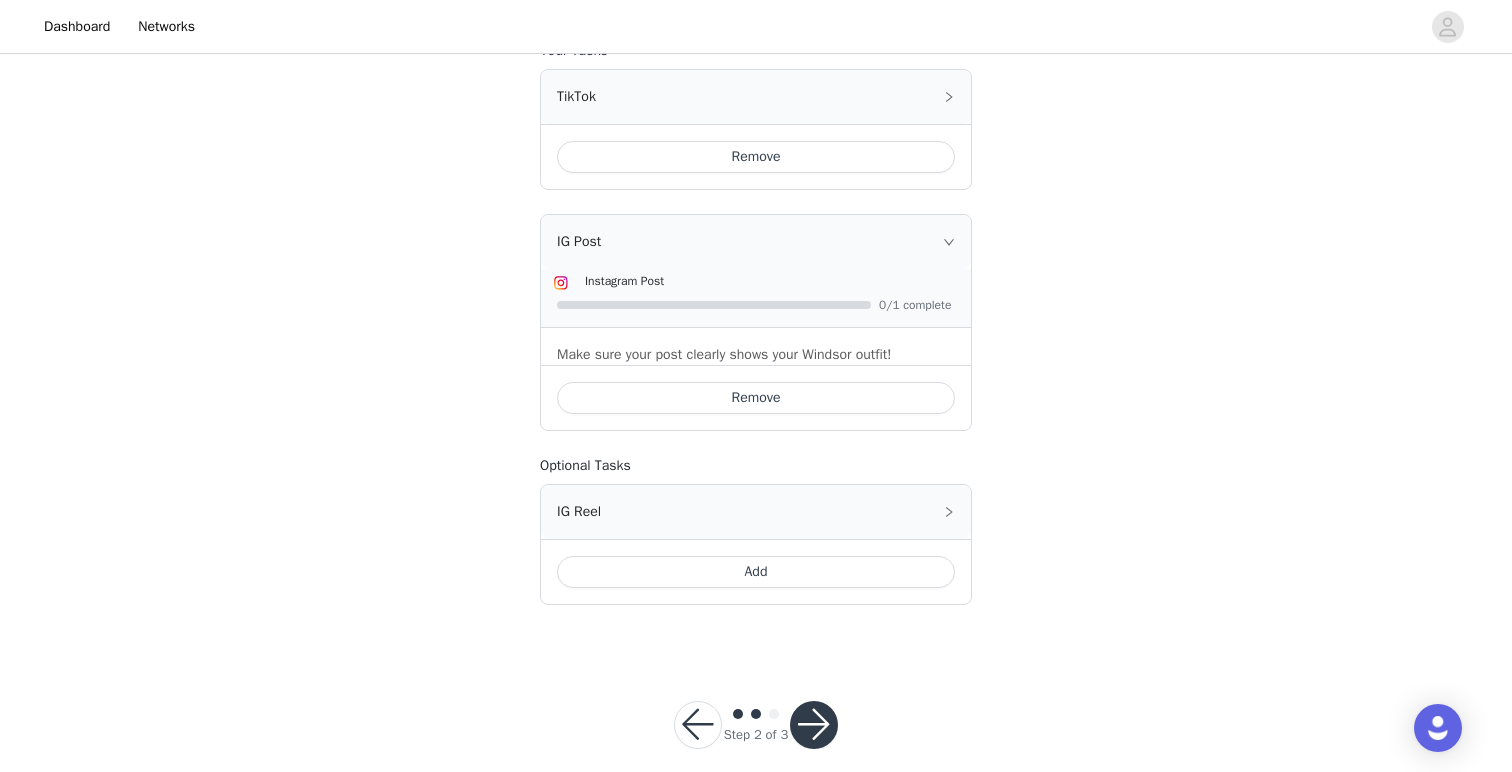 scroll, scrollTop: 561, scrollLeft: 0, axis: vertical 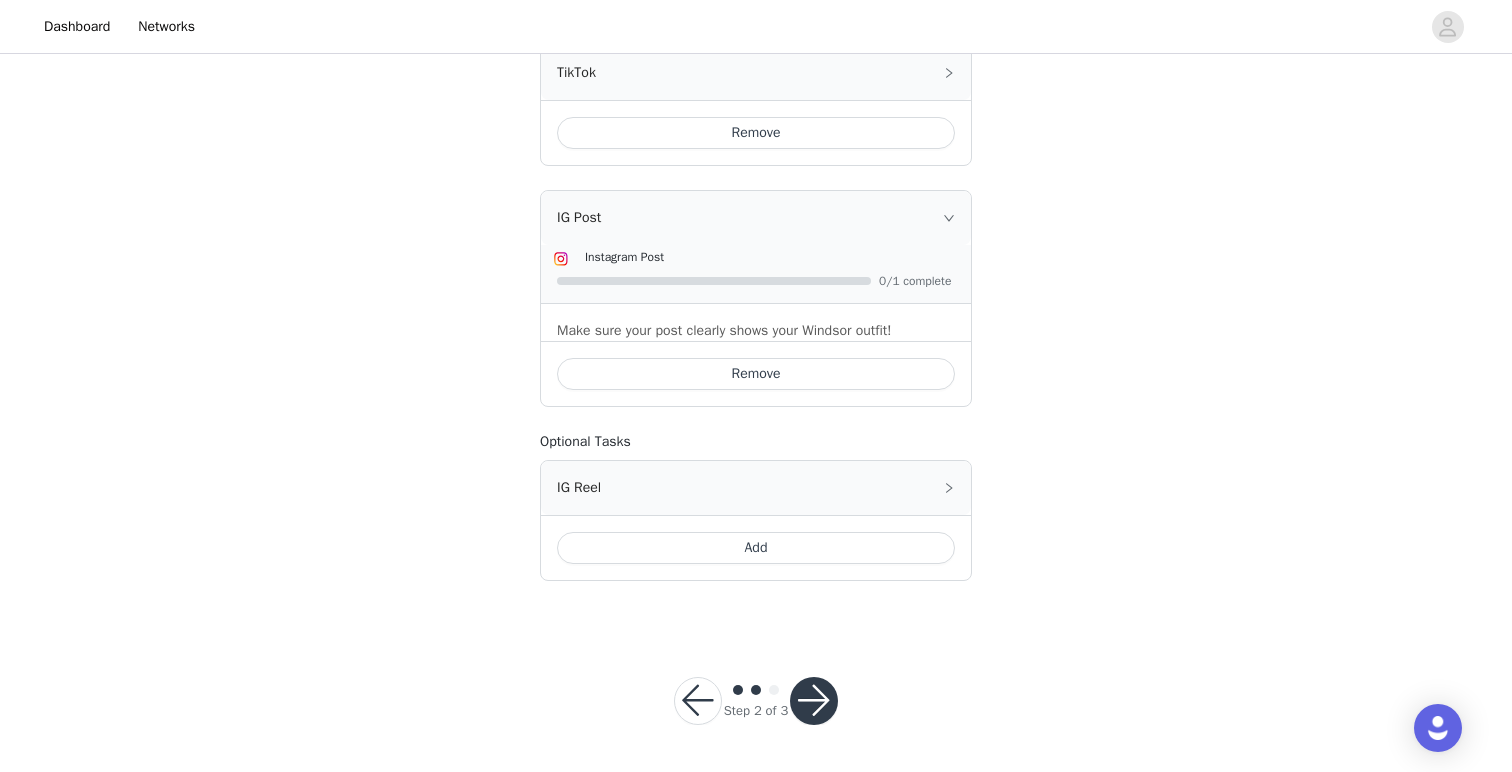 click 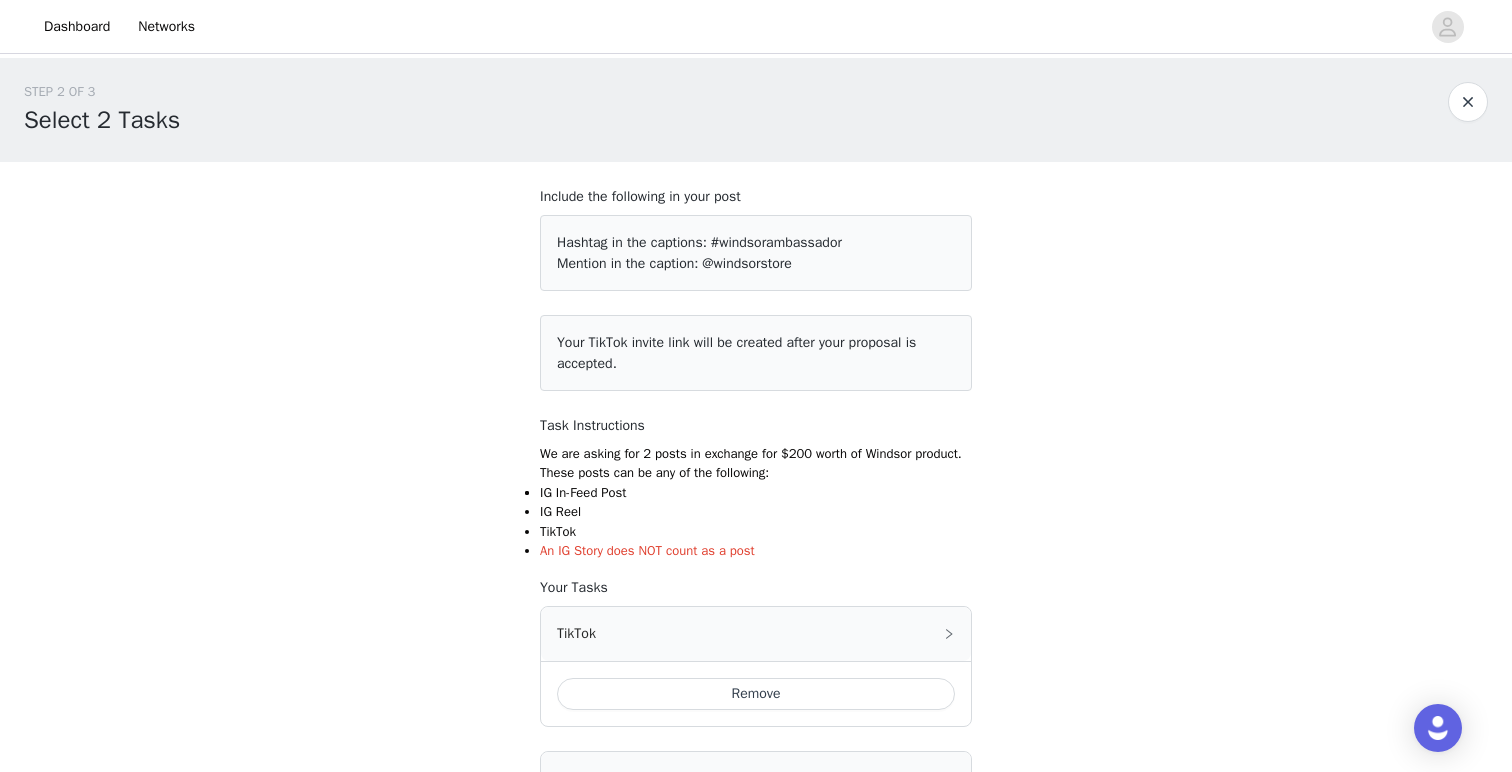 scroll, scrollTop: 465, scrollLeft: 0, axis: vertical 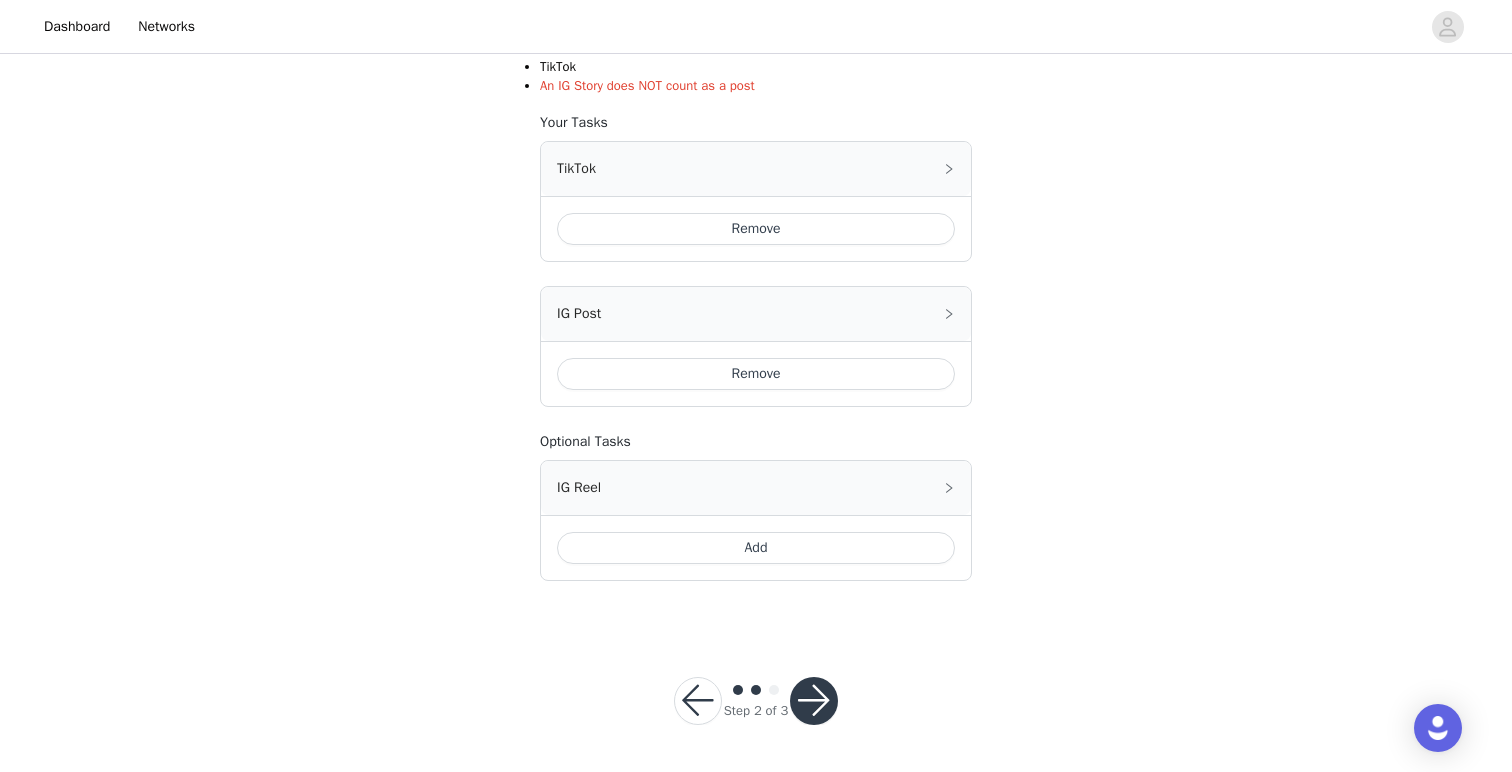 click at bounding box center (814, 701) 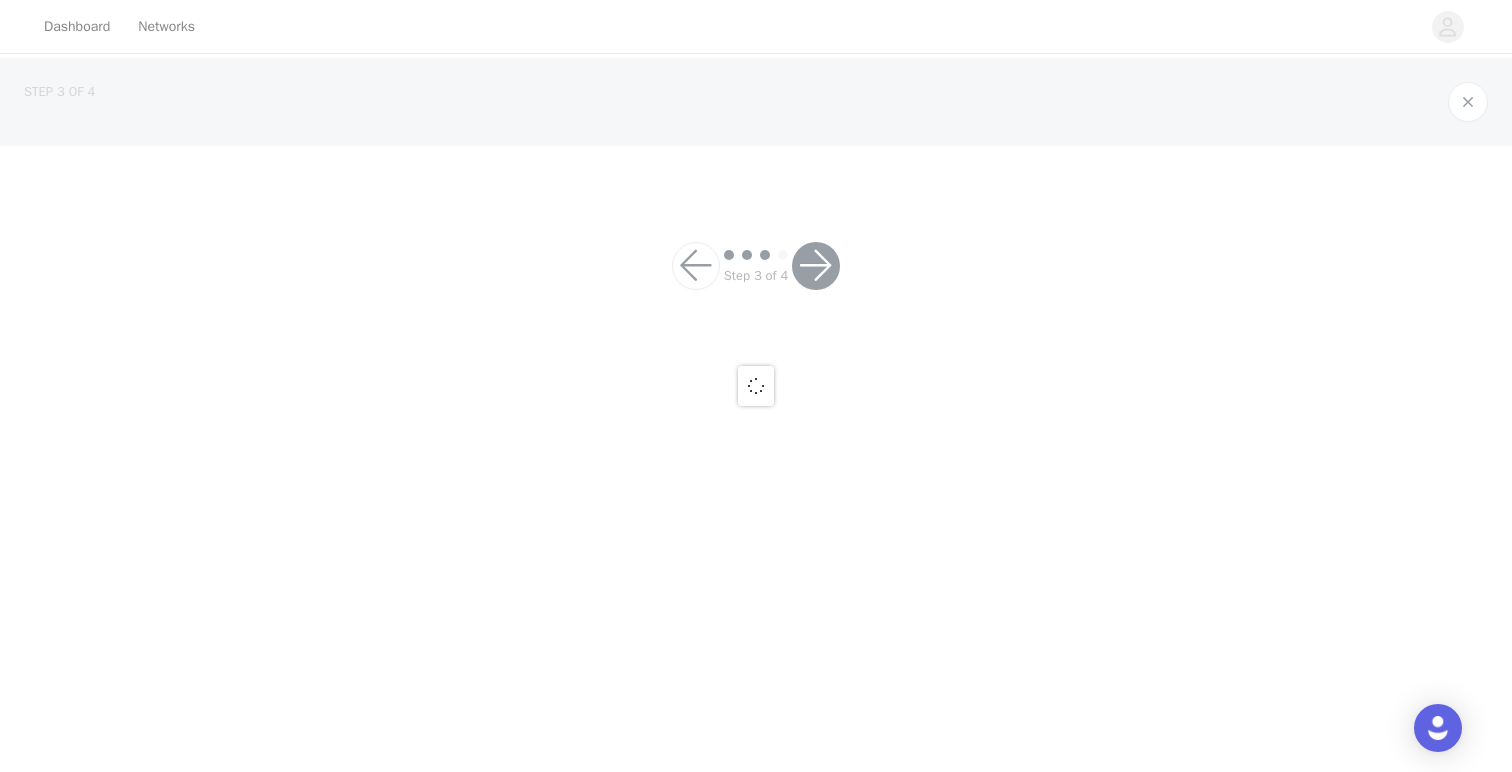 scroll, scrollTop: 0, scrollLeft: 0, axis: both 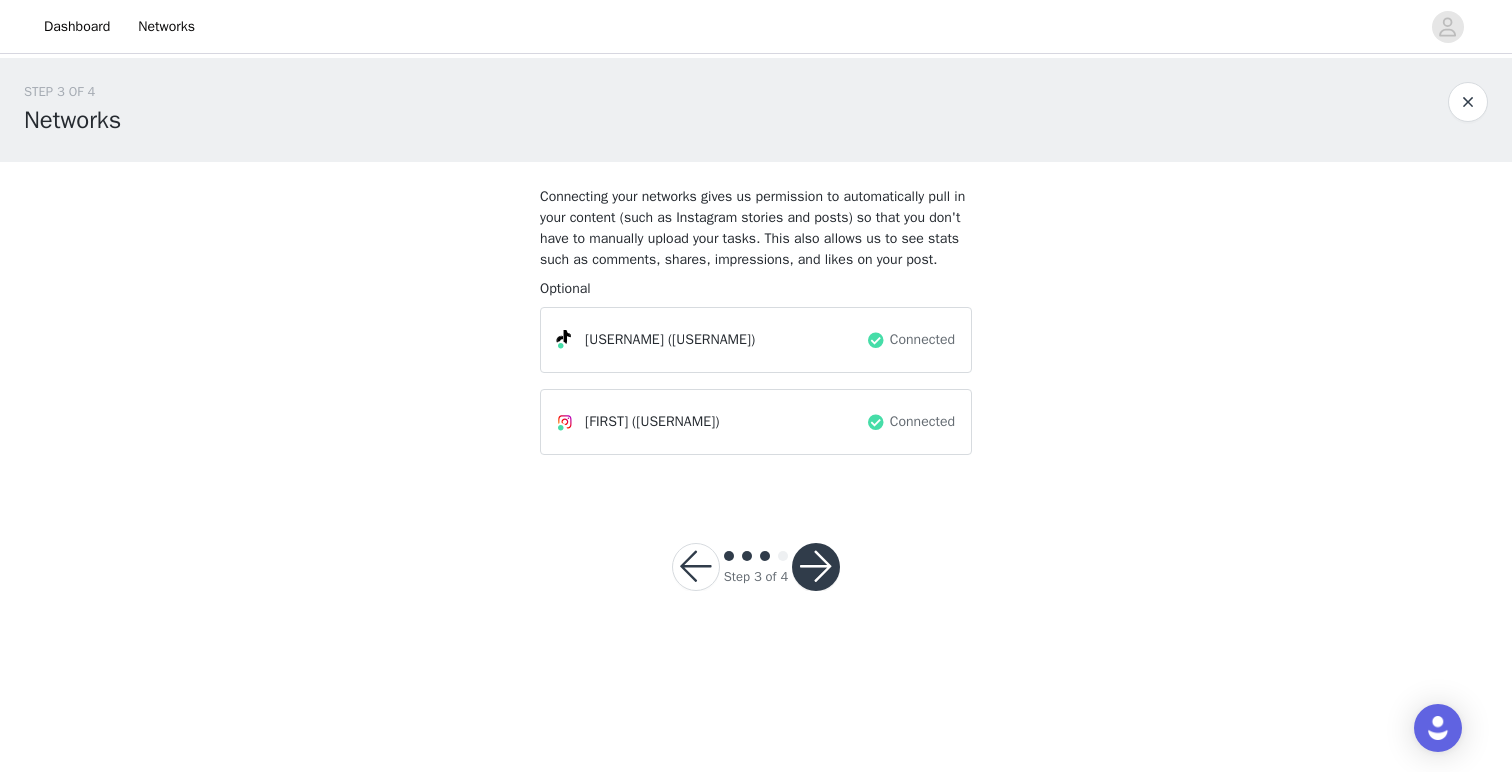 click at bounding box center (816, 567) 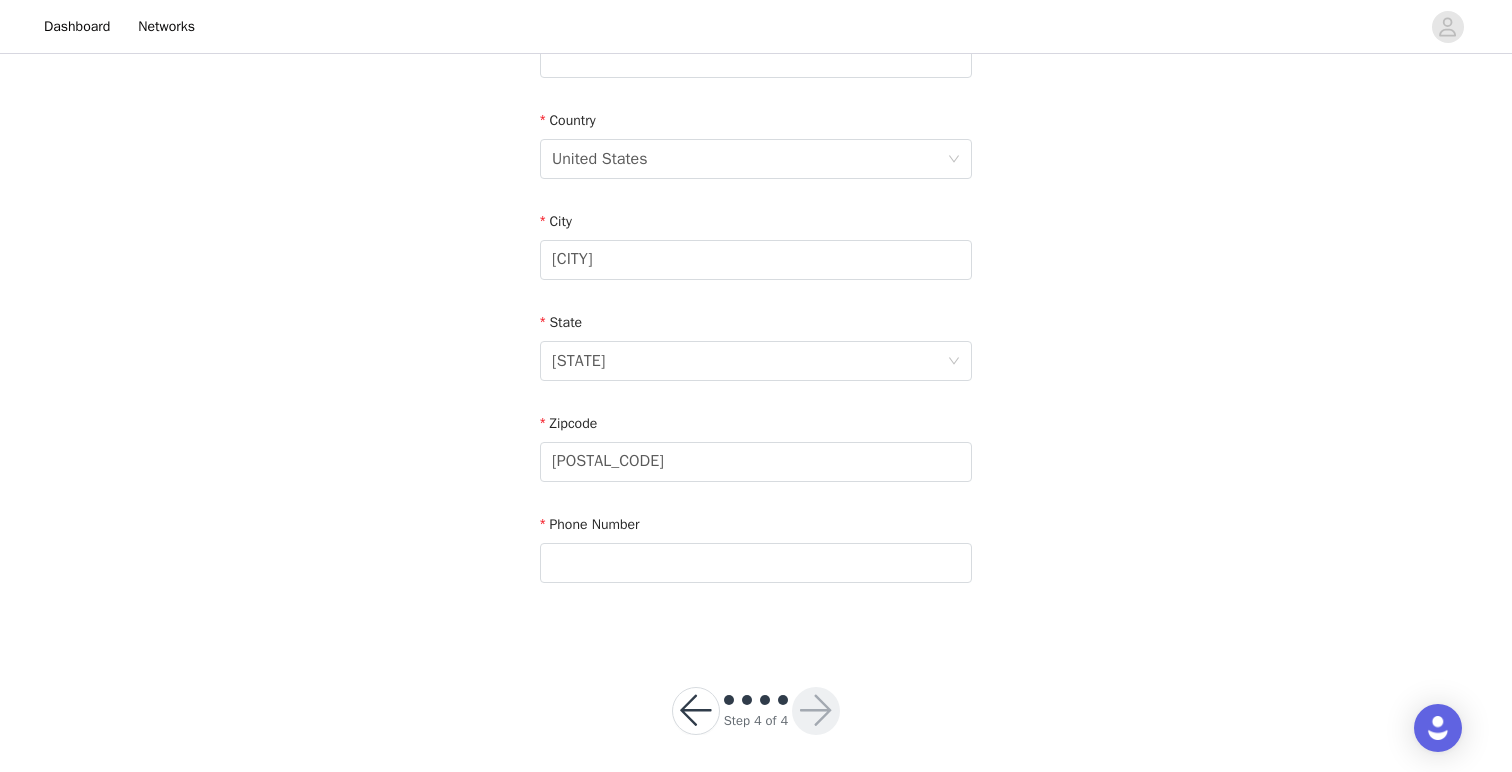 scroll, scrollTop: 591, scrollLeft: 0, axis: vertical 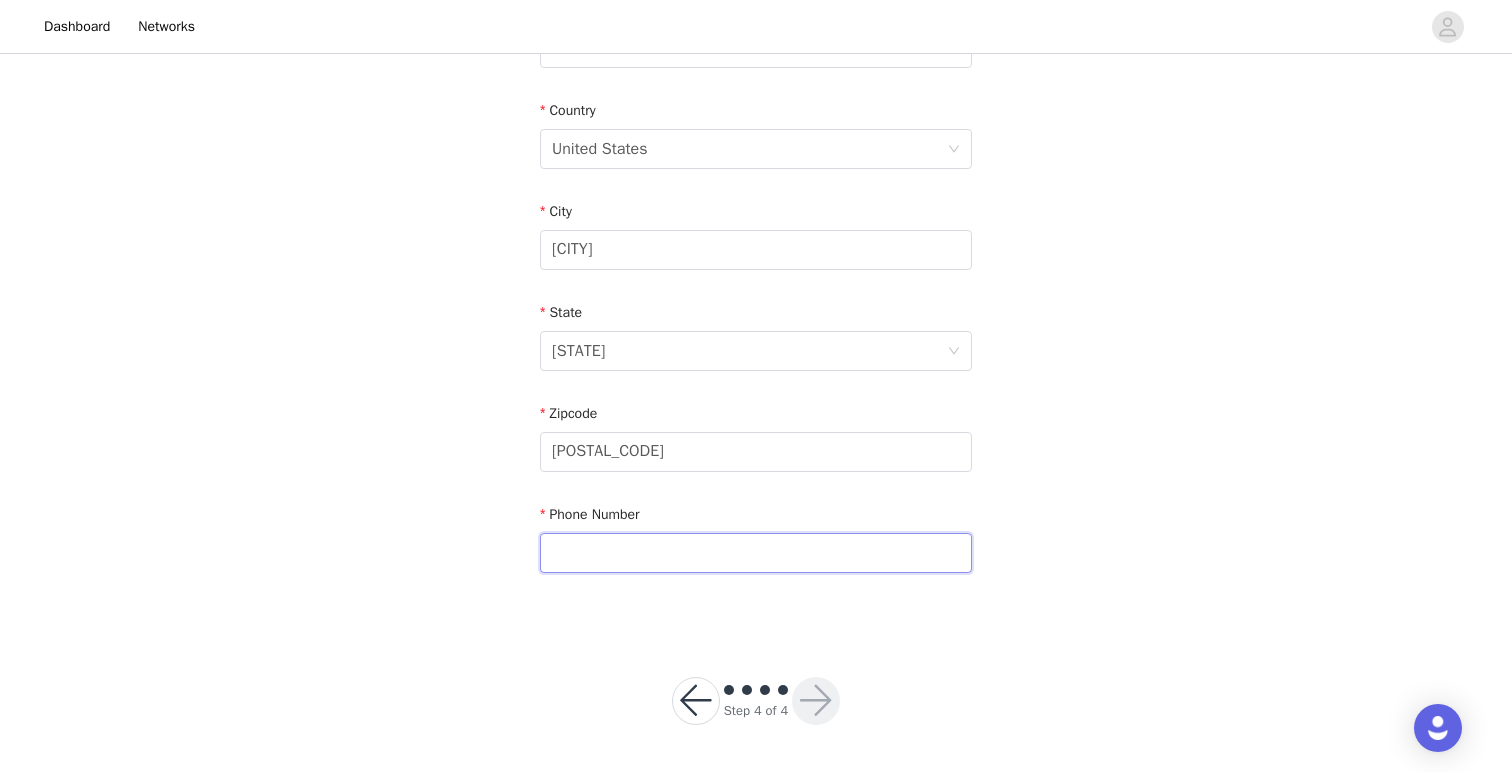 click at bounding box center (756, 553) 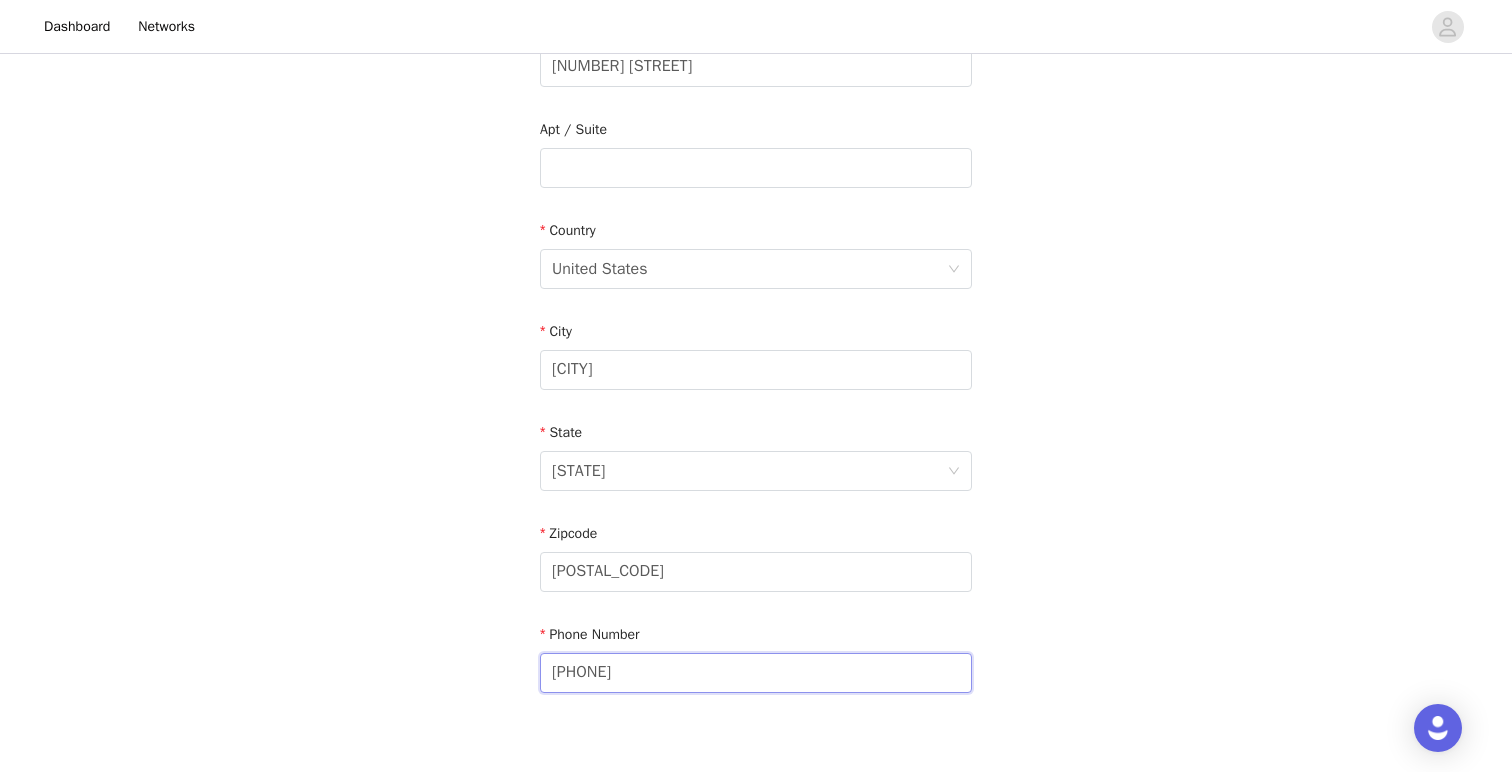 scroll, scrollTop: 591, scrollLeft: 0, axis: vertical 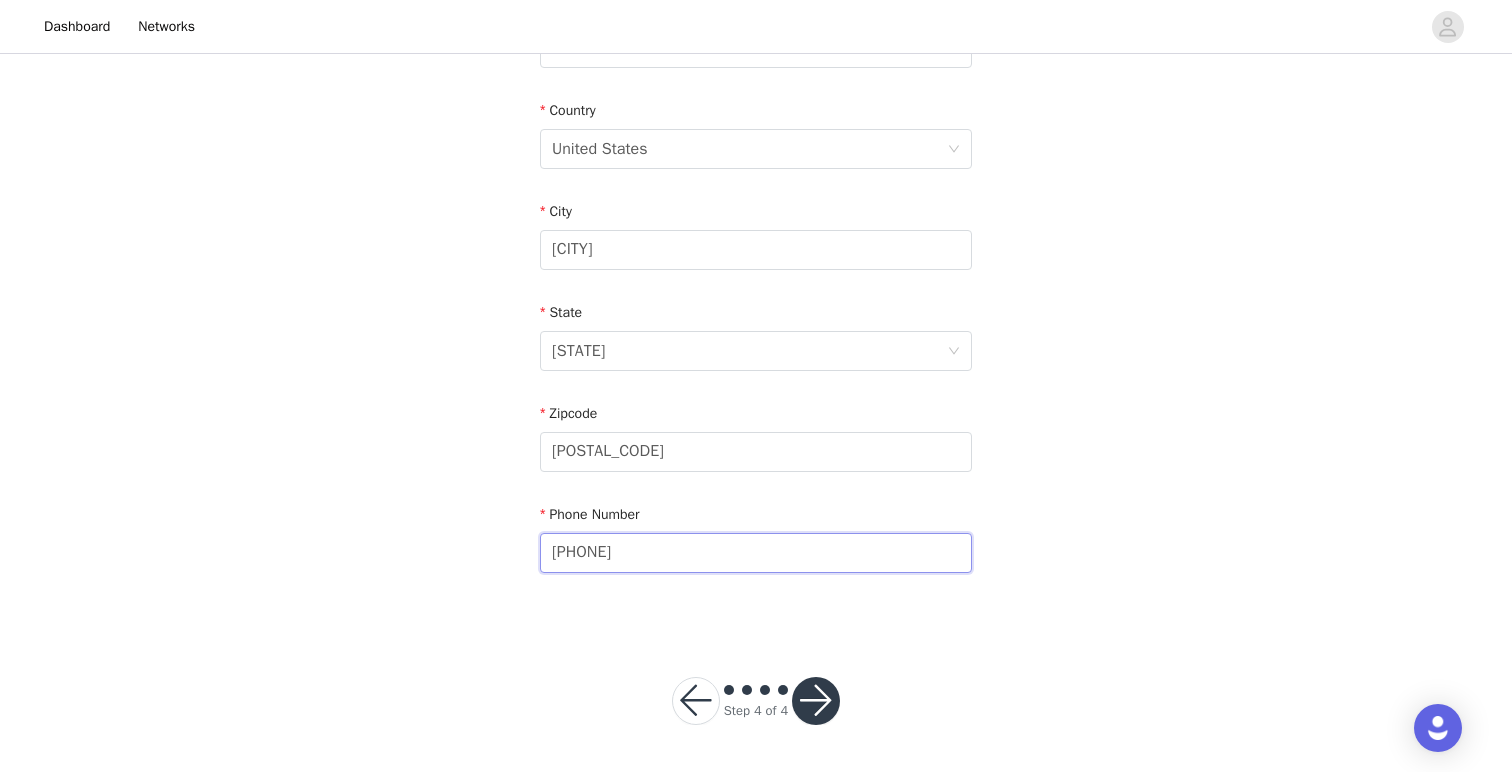 type on "4074888079" 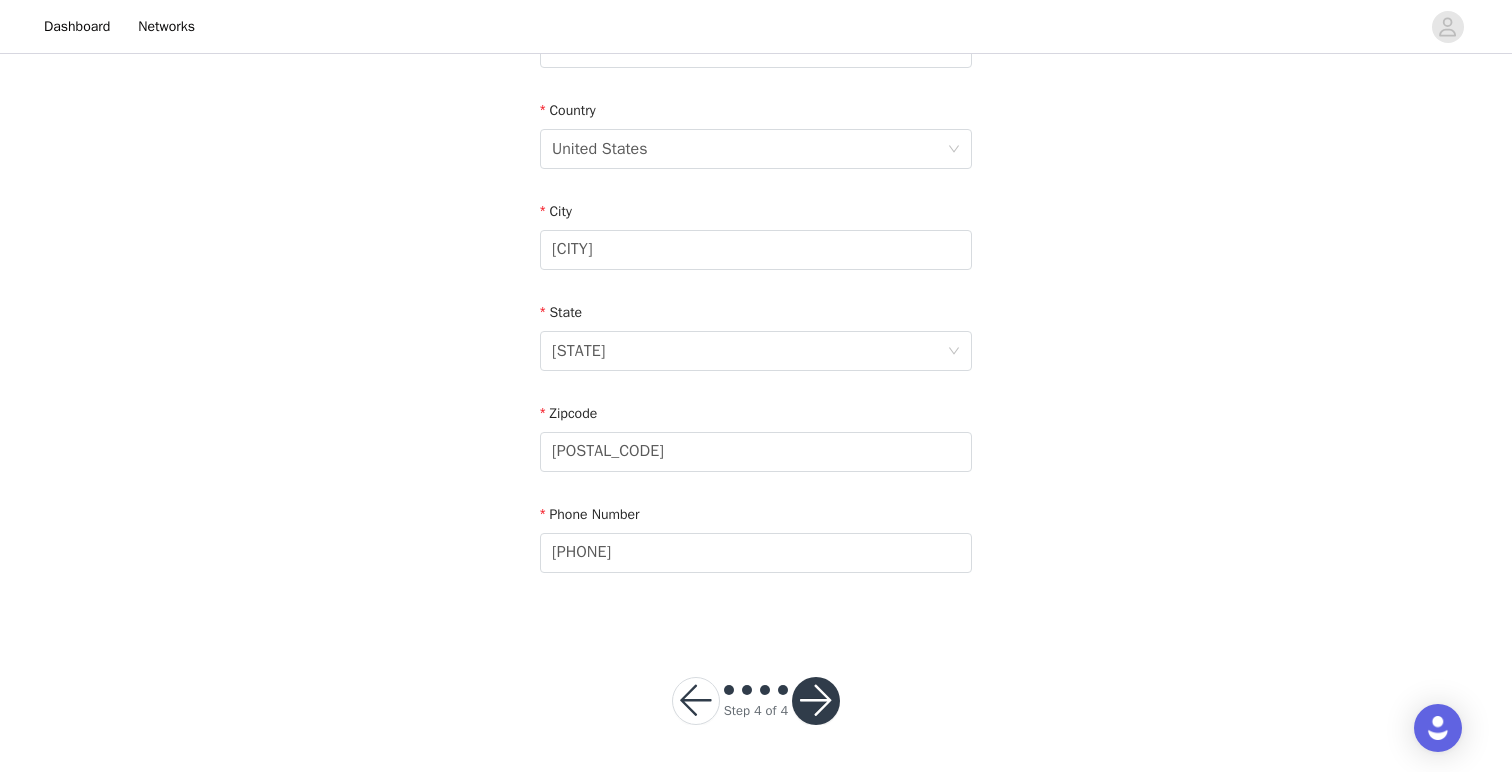 click at bounding box center [816, 701] 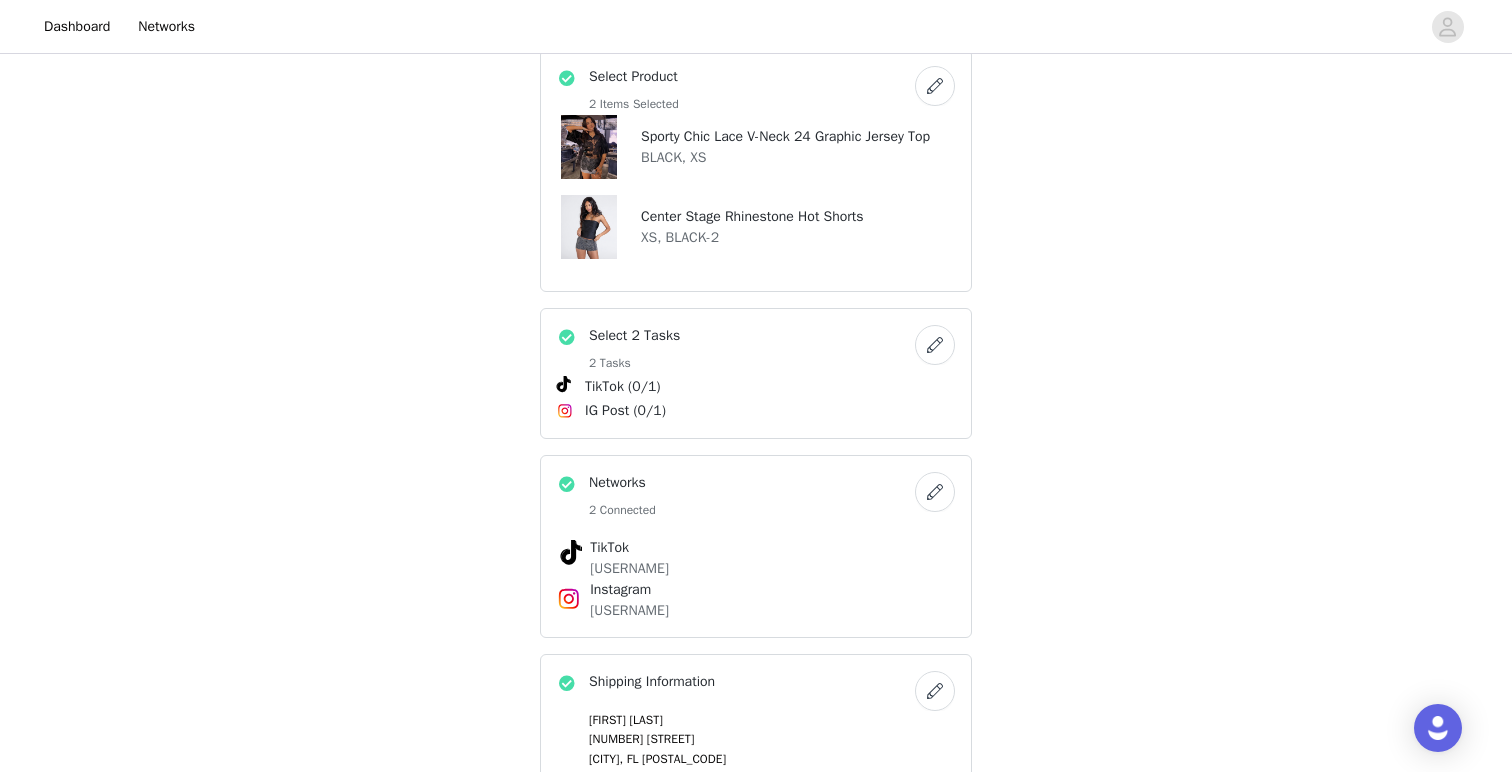scroll, scrollTop: 599, scrollLeft: 0, axis: vertical 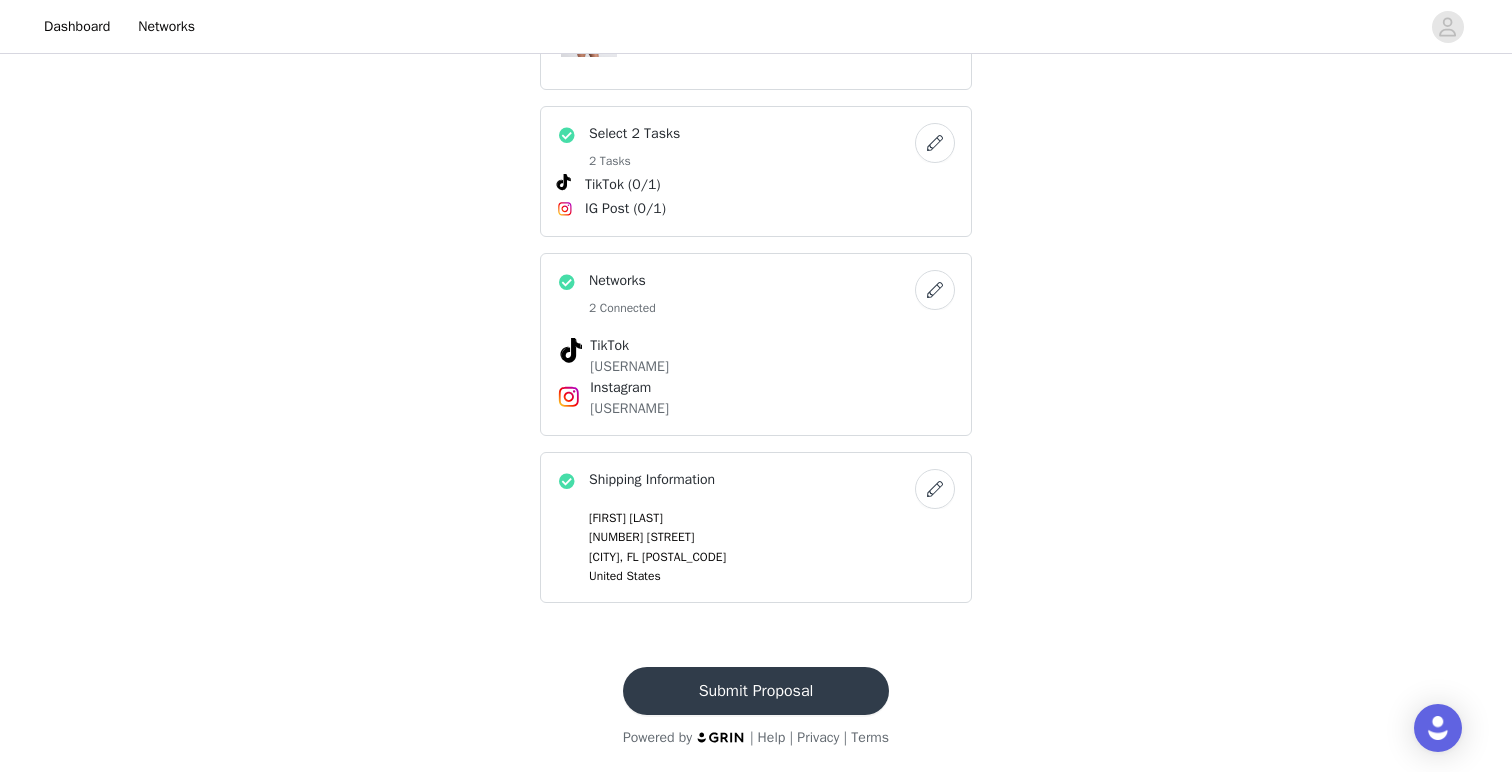 click on "Submit Proposal" at bounding box center (756, 691) 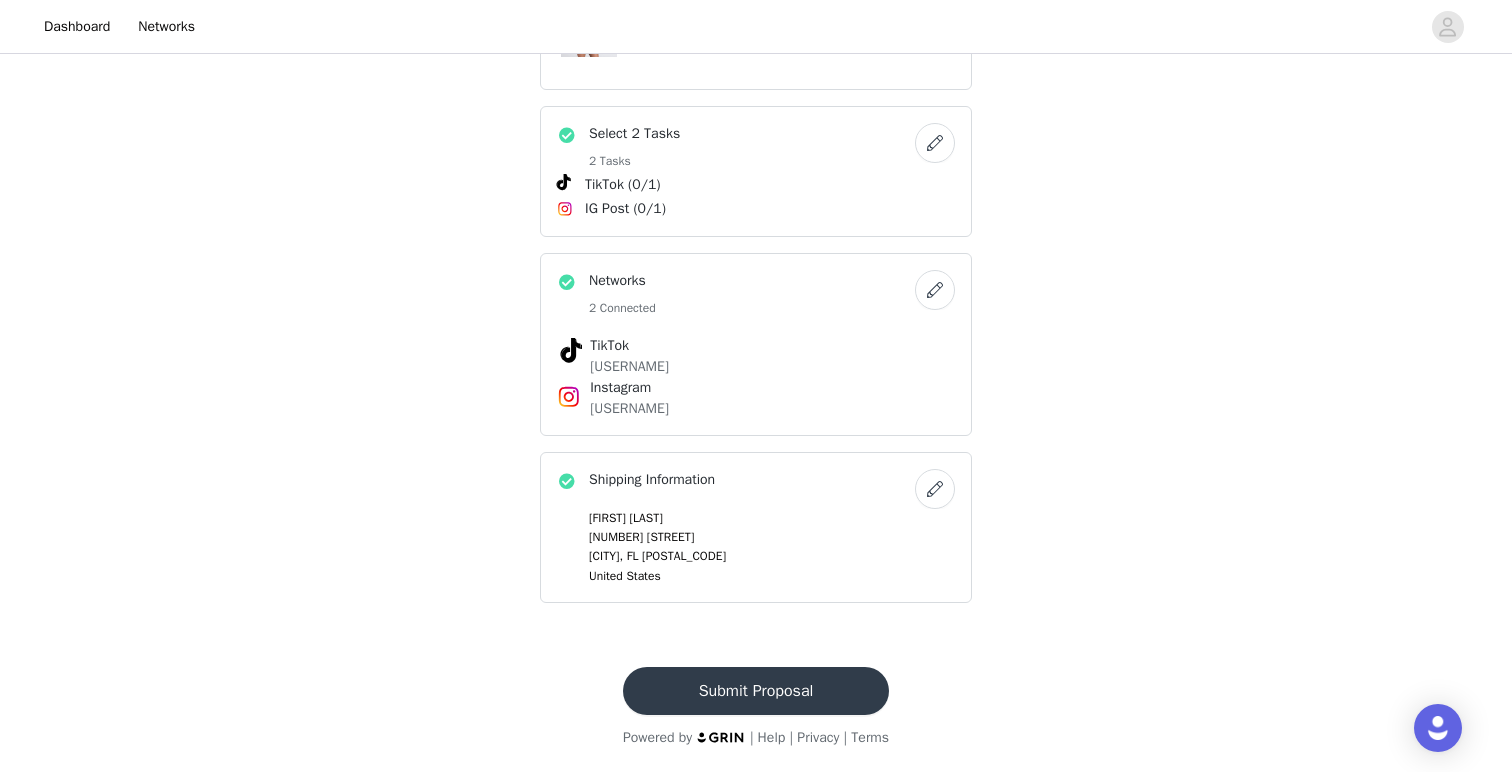 scroll, scrollTop: 0, scrollLeft: 0, axis: both 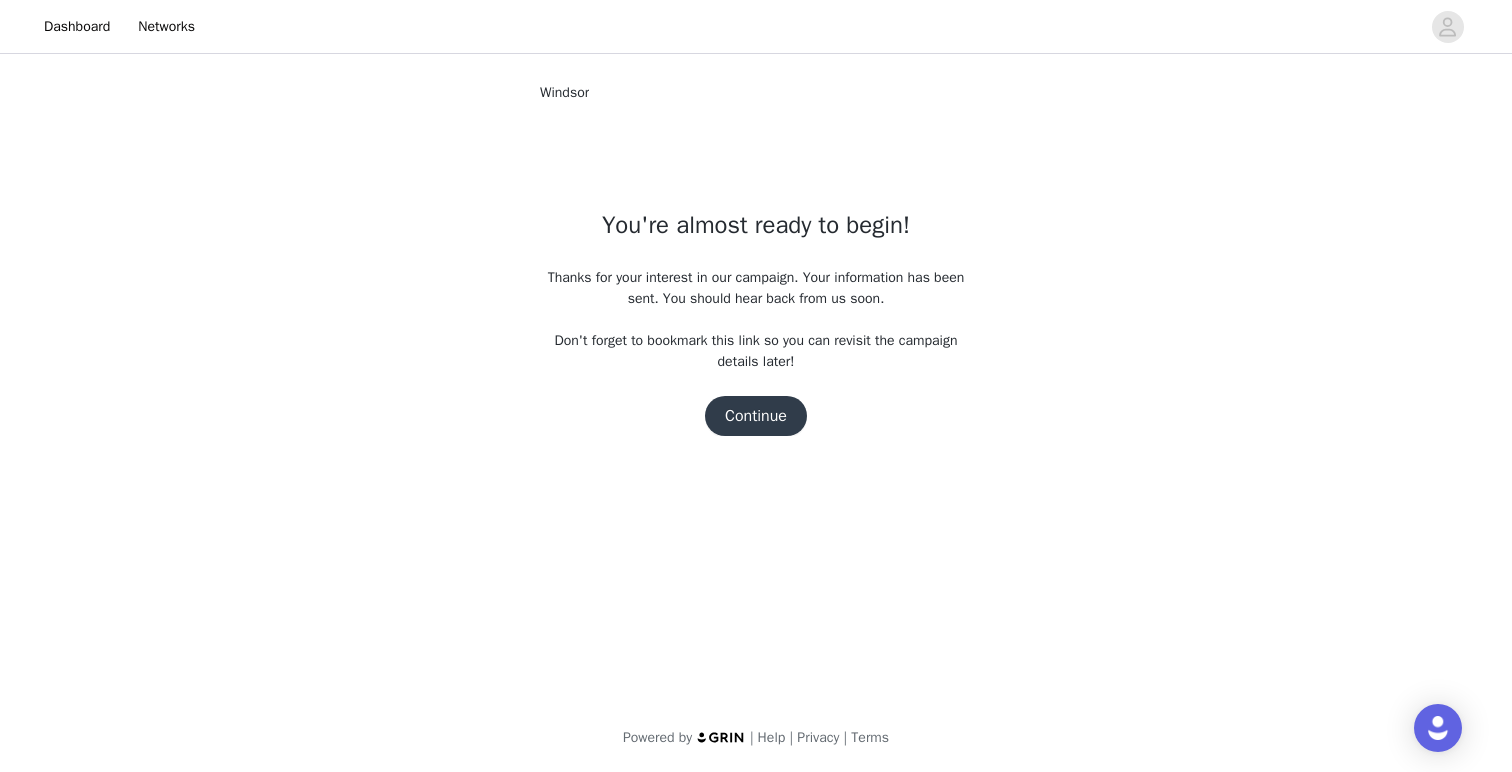 click on "Continue" at bounding box center [756, 416] 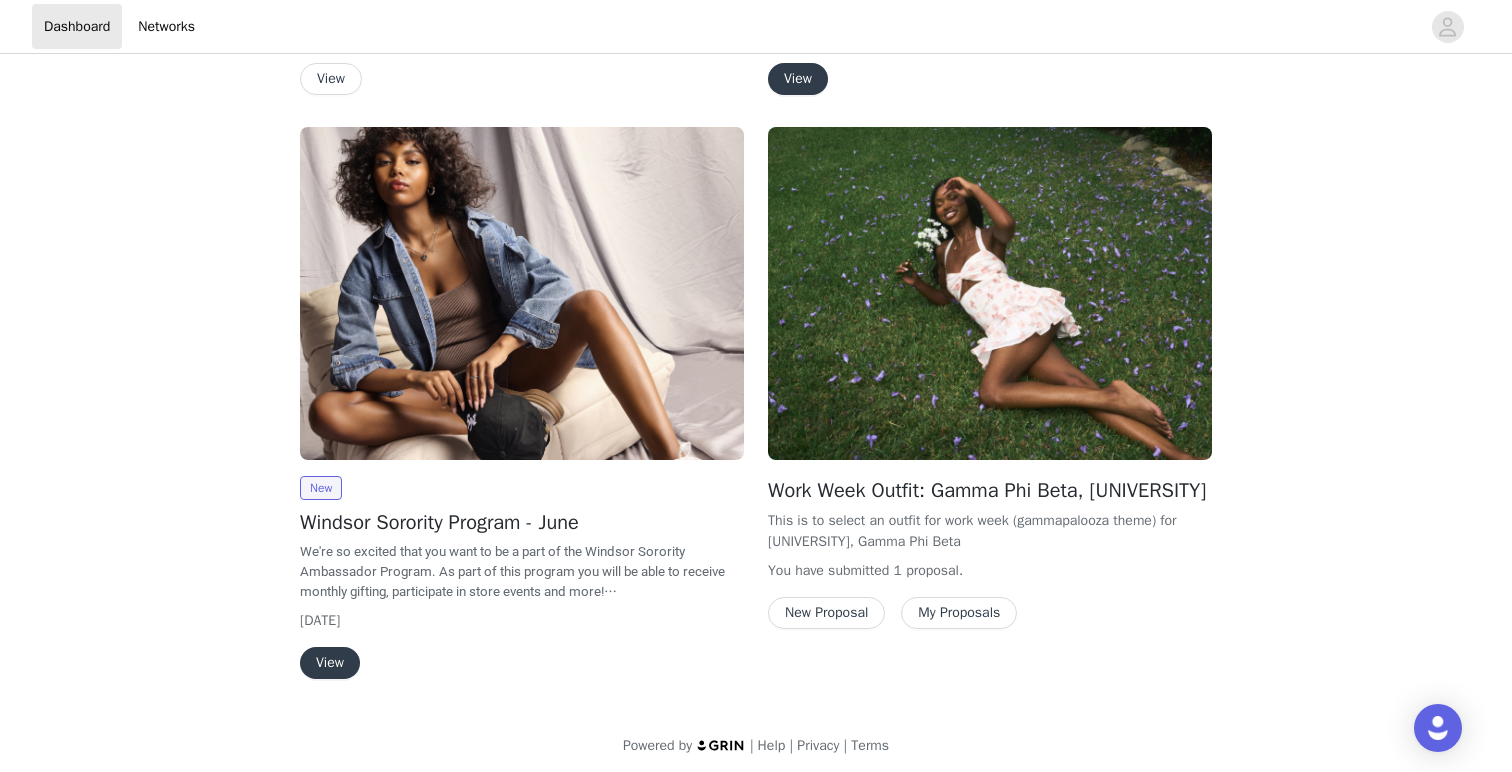 scroll, scrollTop: 547, scrollLeft: 0, axis: vertical 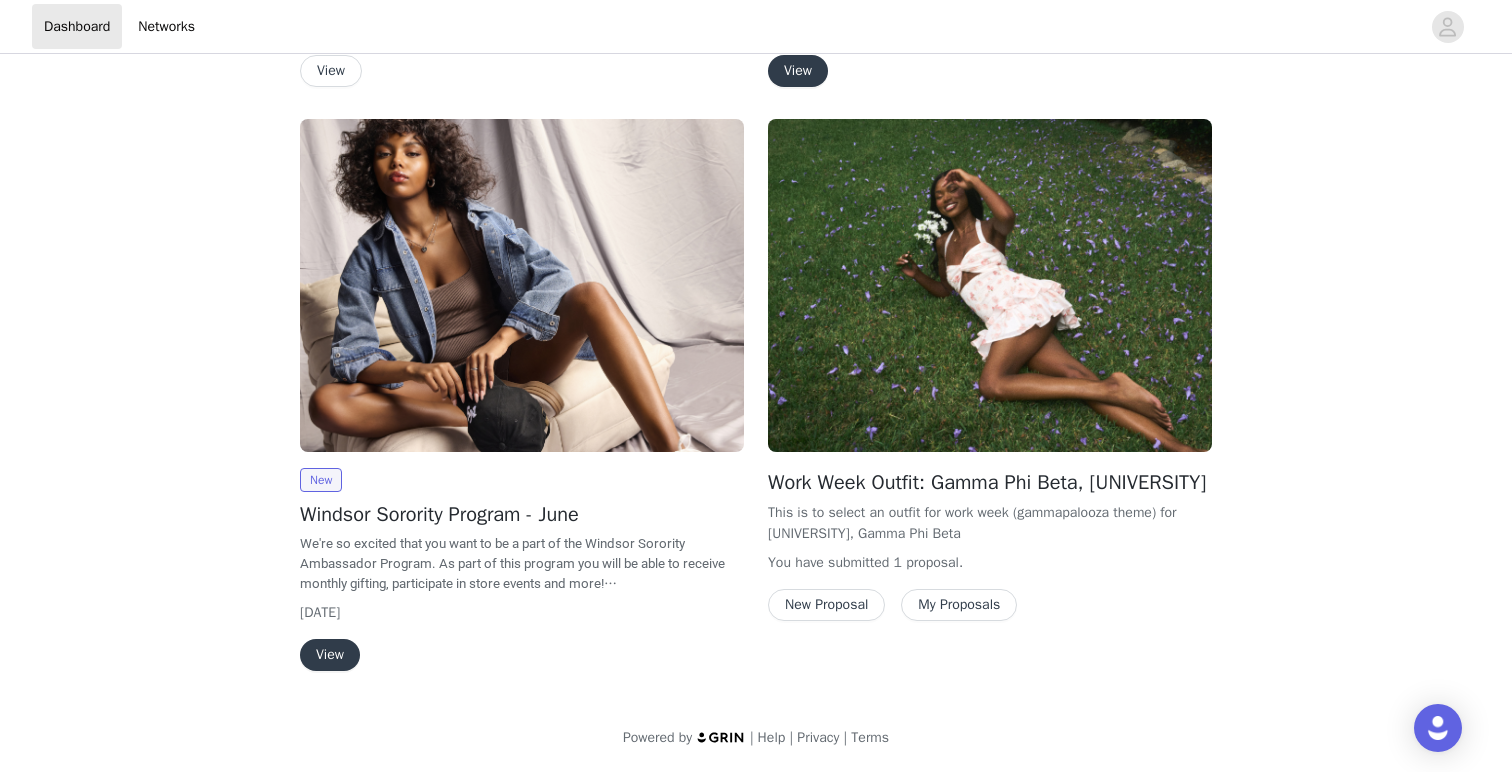 click on "My Proposals" at bounding box center (959, 605) 